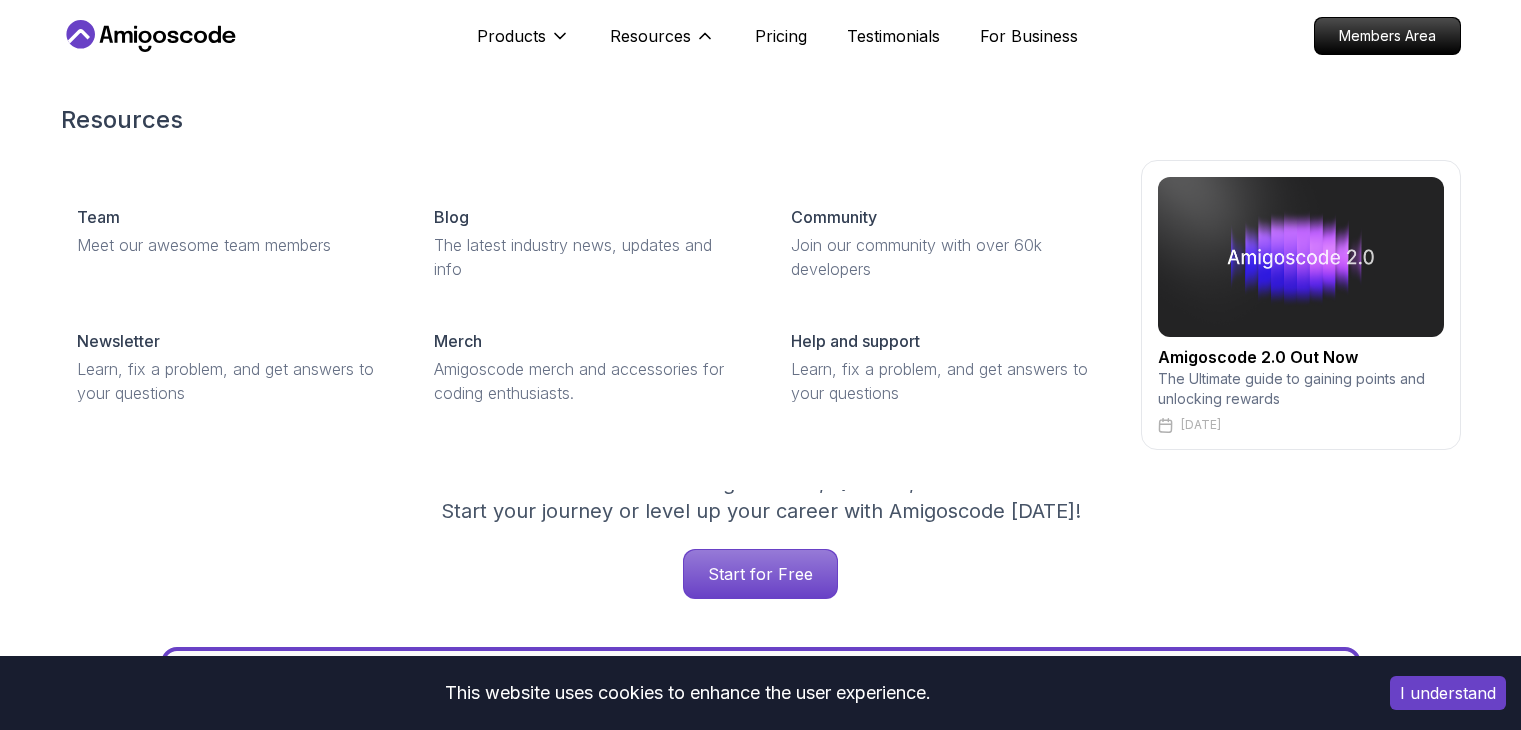 scroll, scrollTop: 0, scrollLeft: 0, axis: both 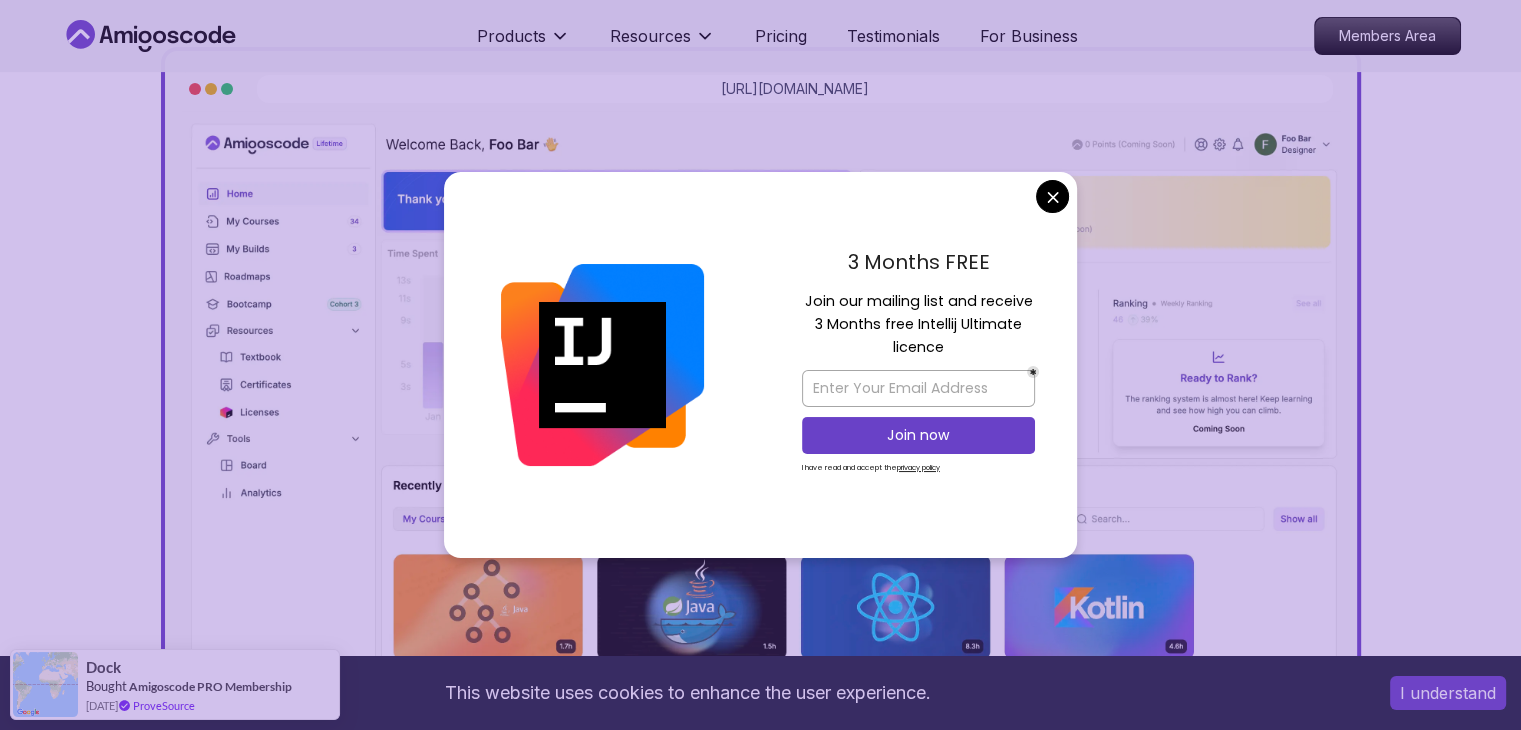 click on "3 Months FREE Join our mailing list and receive 3 Months free Intellij Ultimate licence Join now I have read and accept the  privacy policy" at bounding box center [918, 365] 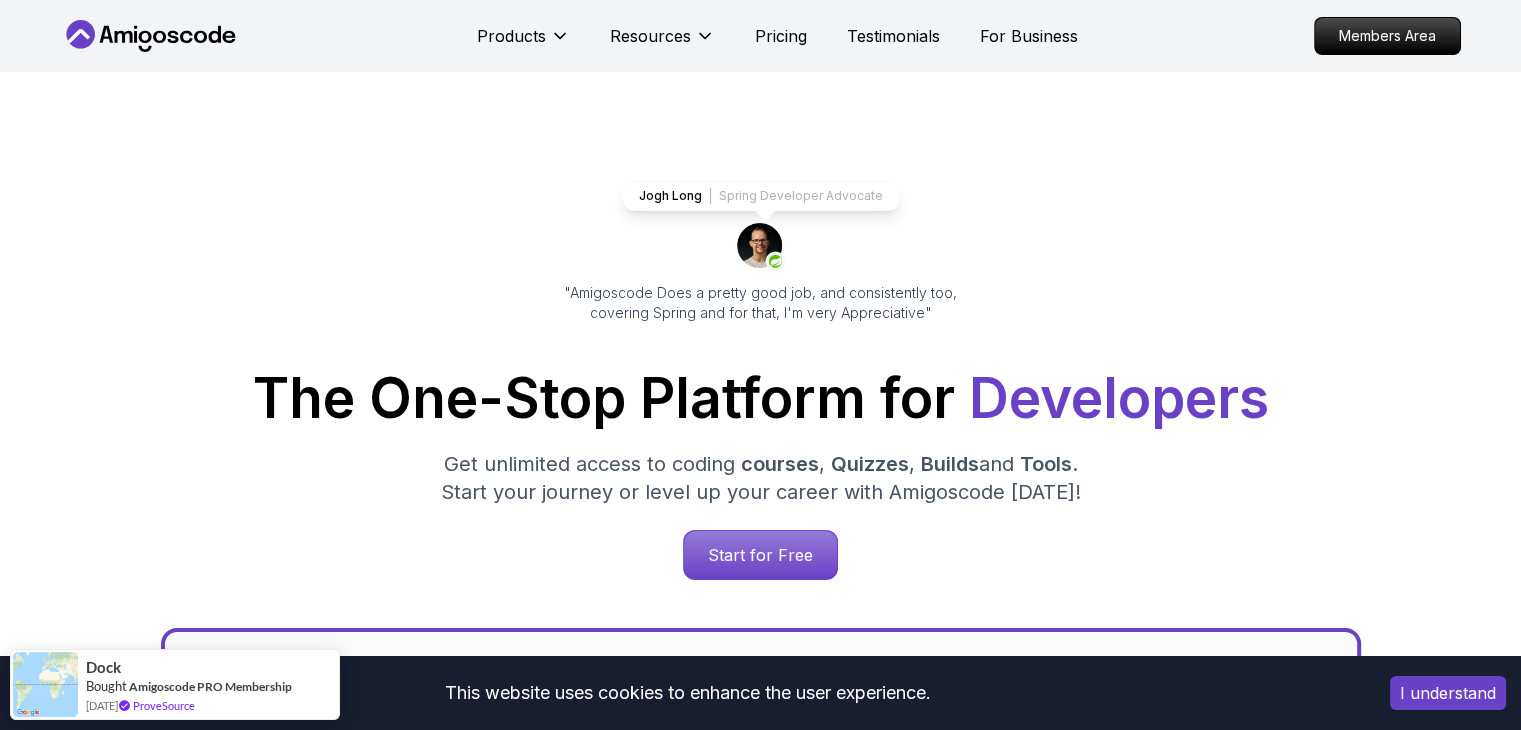 scroll, scrollTop: 0, scrollLeft: 0, axis: both 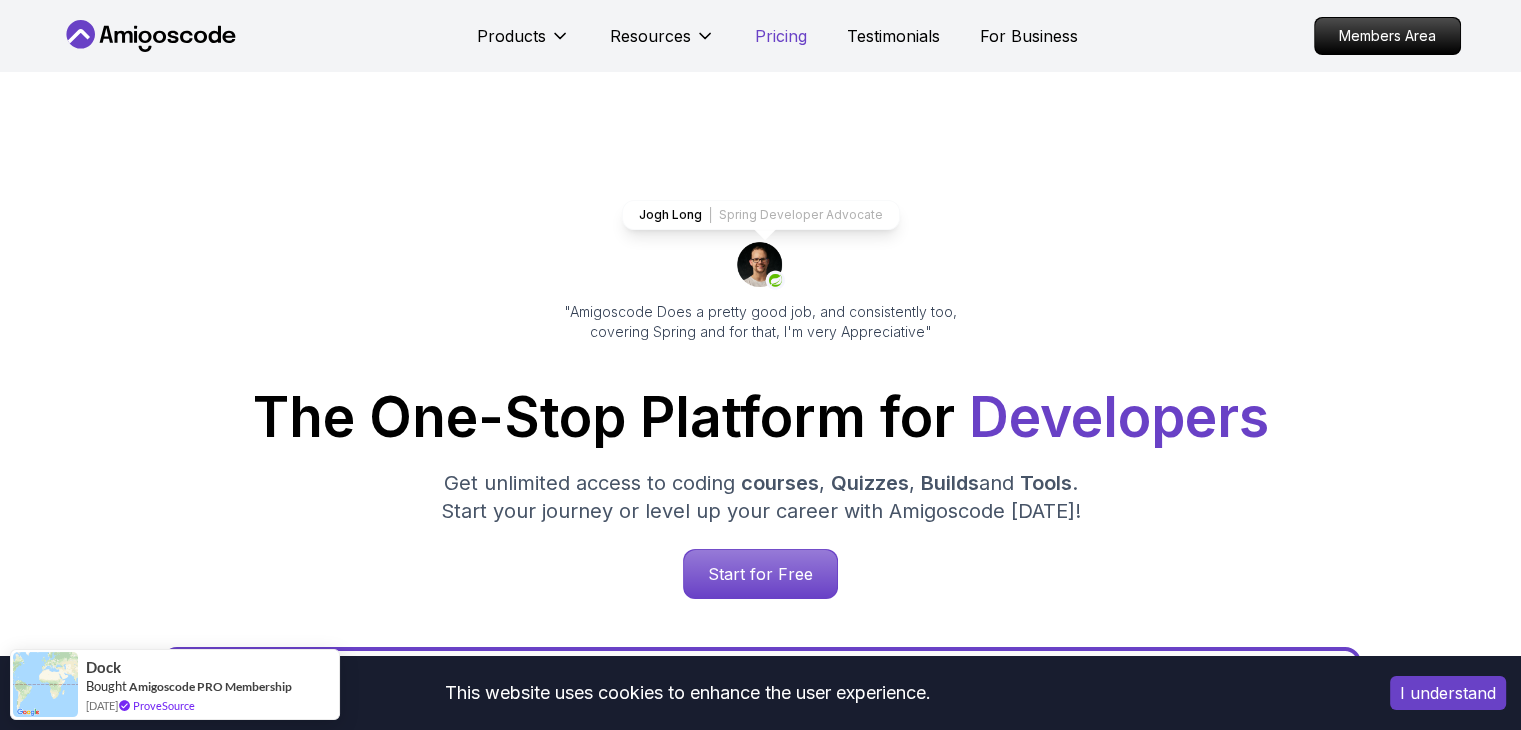 click on "Pricing" at bounding box center (781, 36) 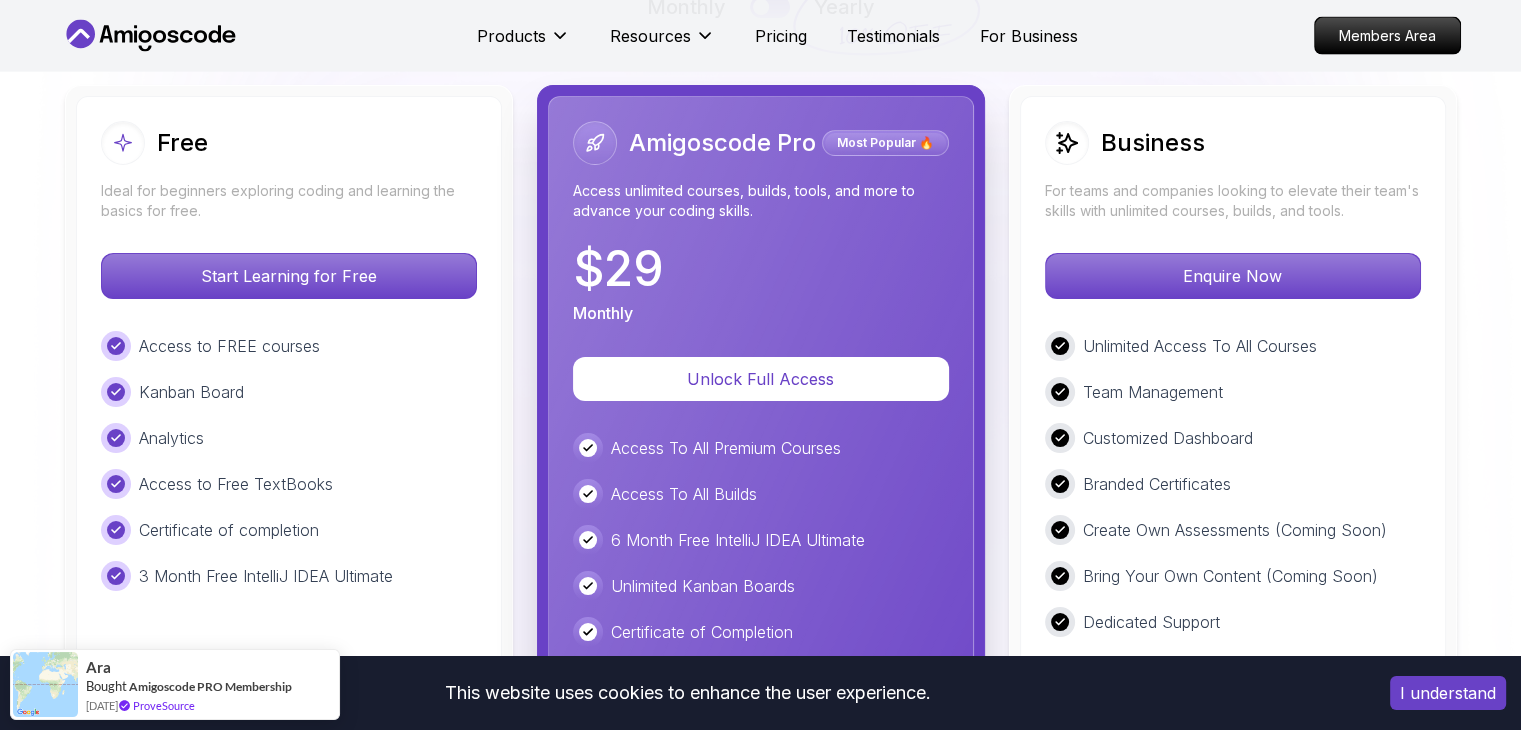 scroll, scrollTop: 4495, scrollLeft: 0, axis: vertical 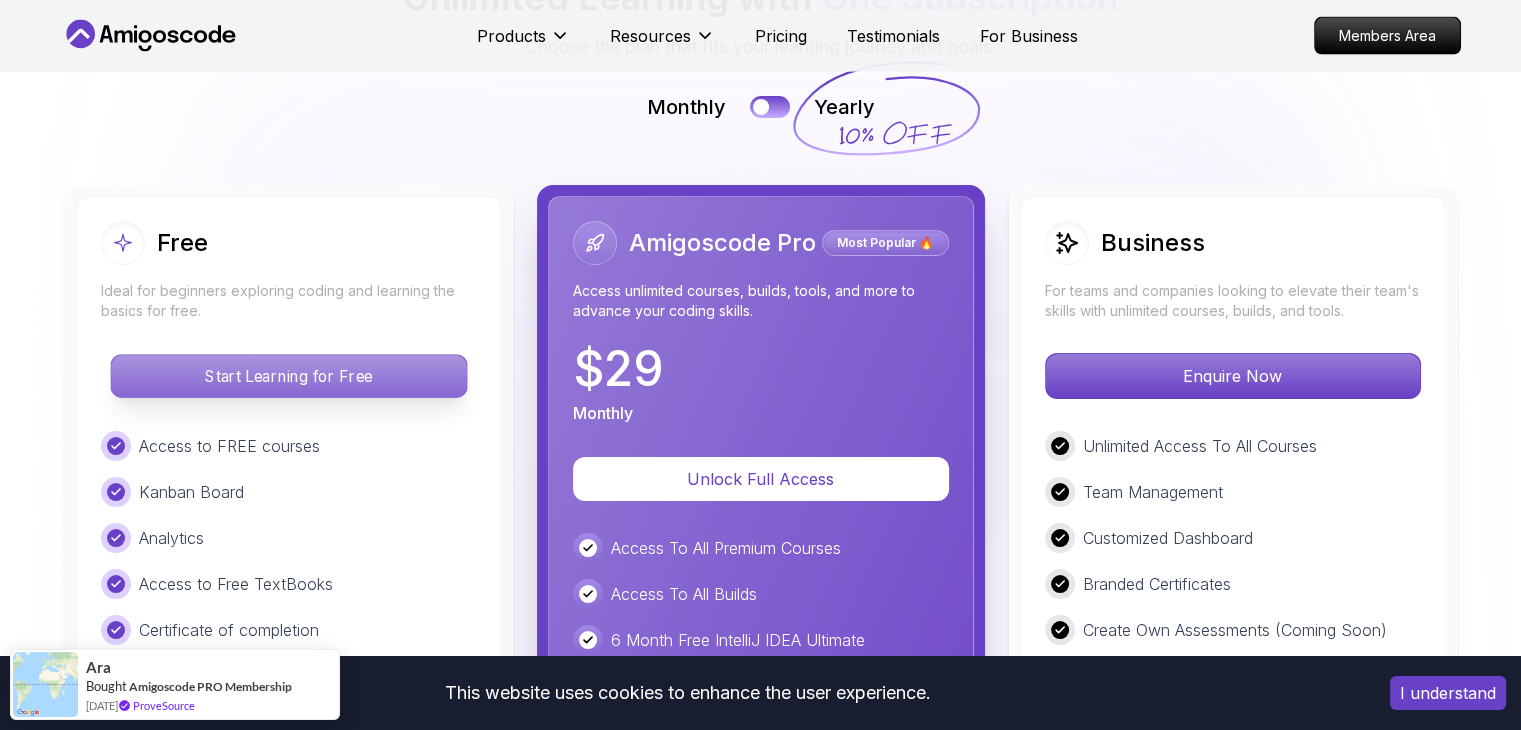 click on "Start Learning for Free" at bounding box center (288, 376) 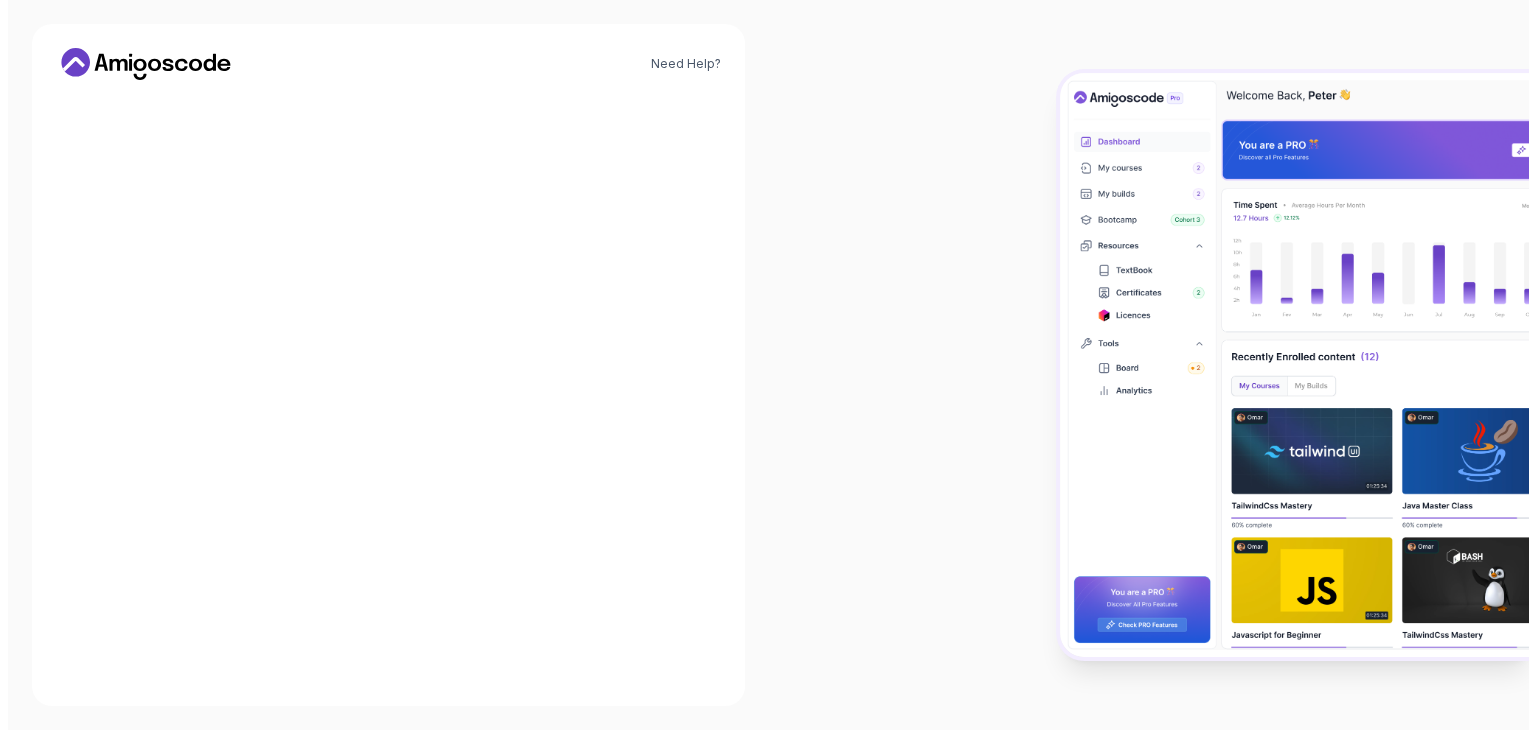 scroll, scrollTop: 0, scrollLeft: 0, axis: both 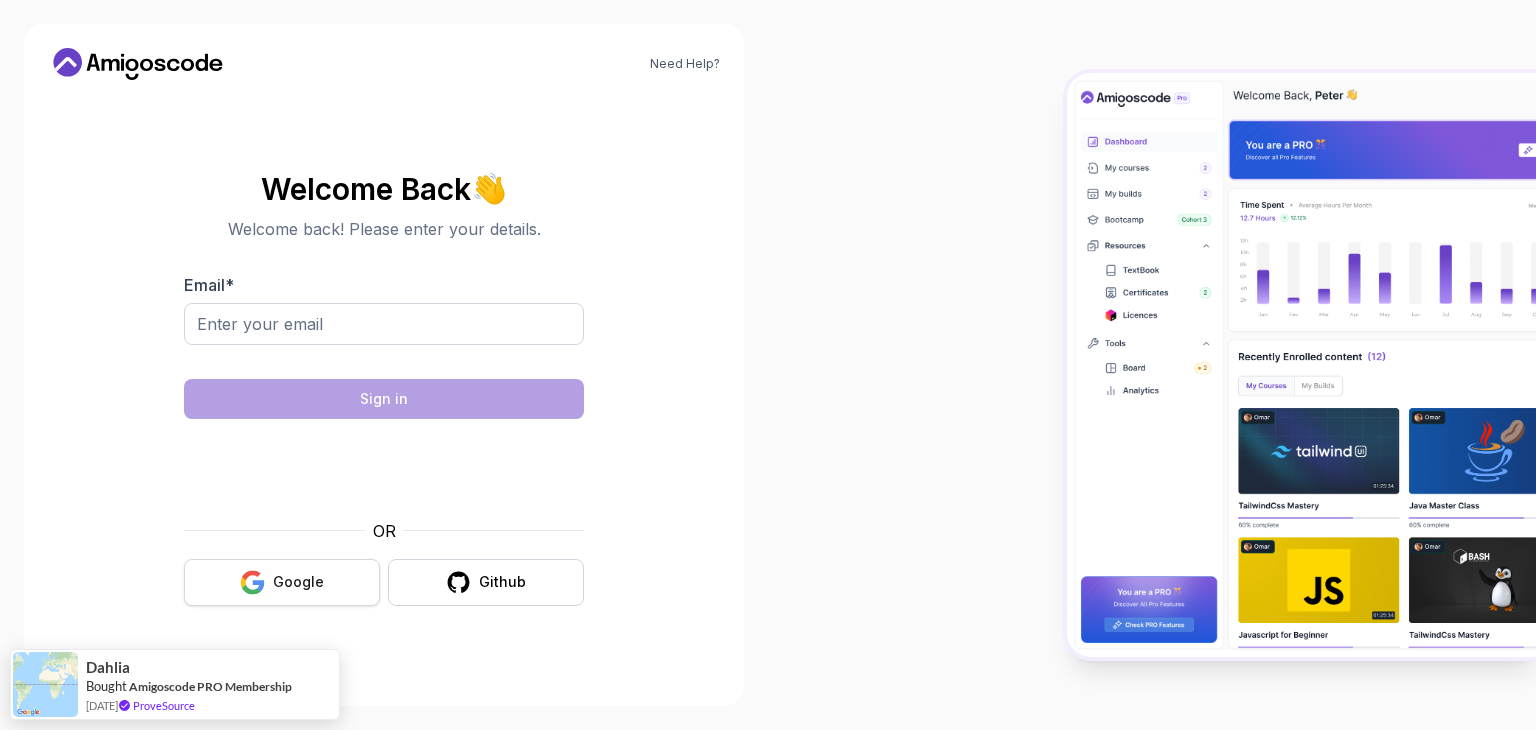 click on "Google" at bounding box center [298, 582] 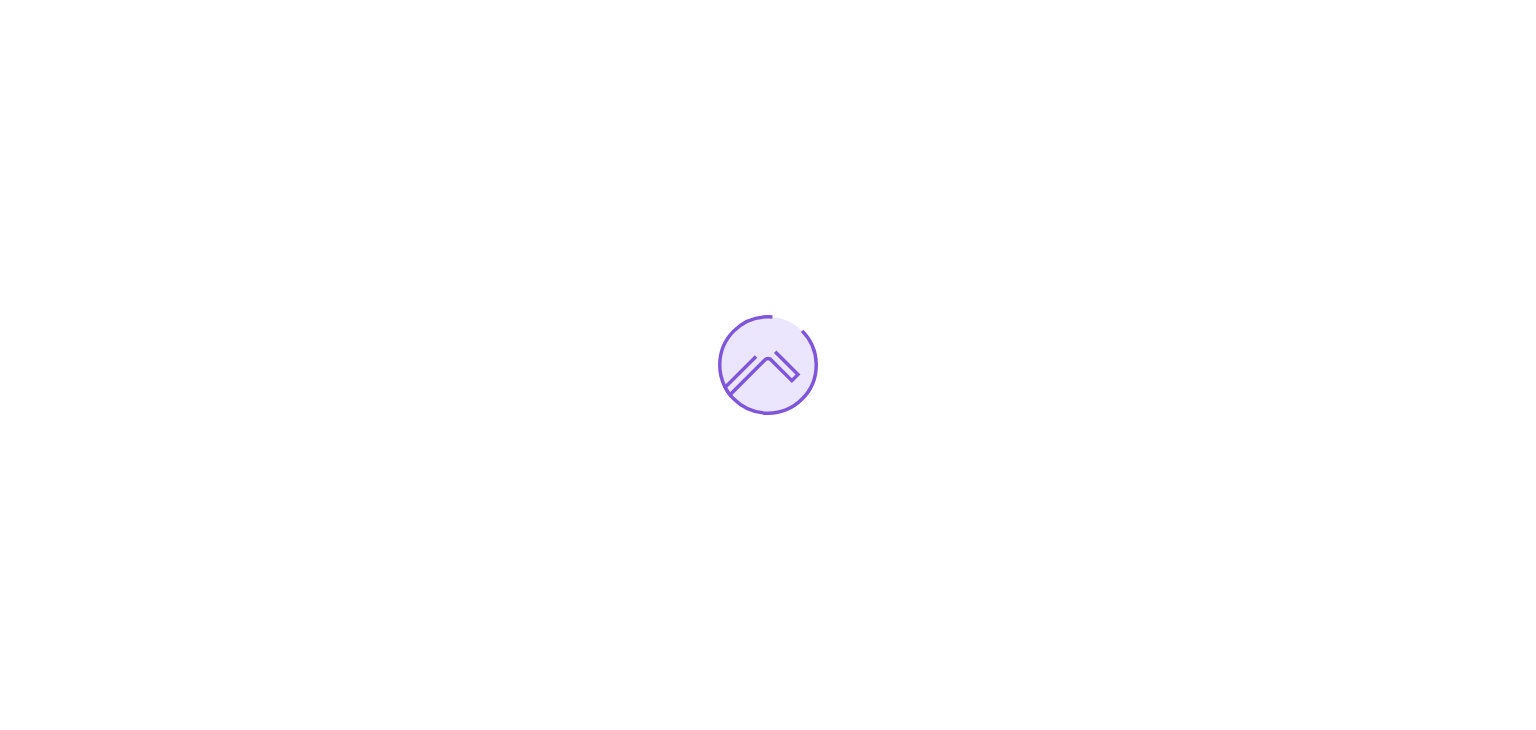 scroll, scrollTop: 0, scrollLeft: 0, axis: both 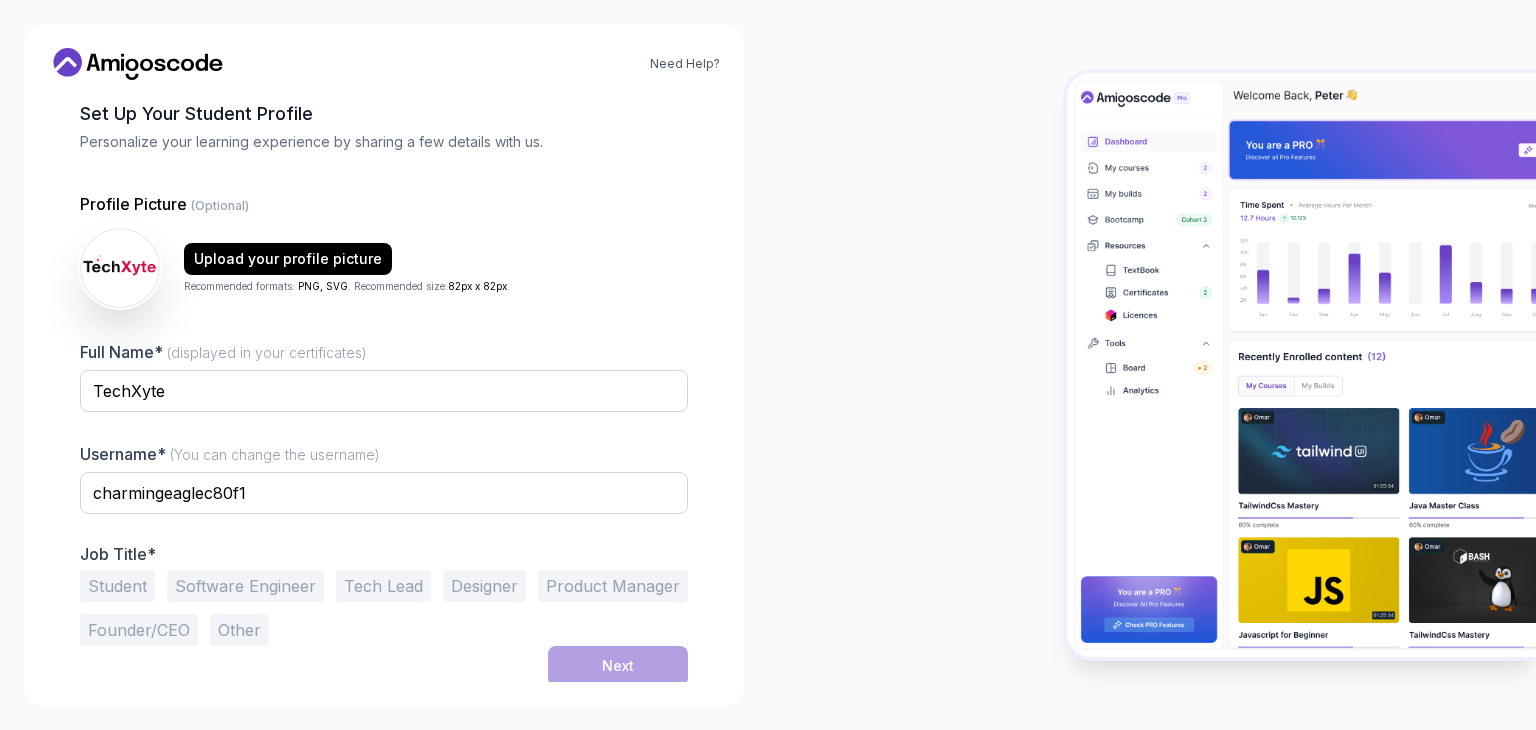 click at bounding box center [1152, 365] 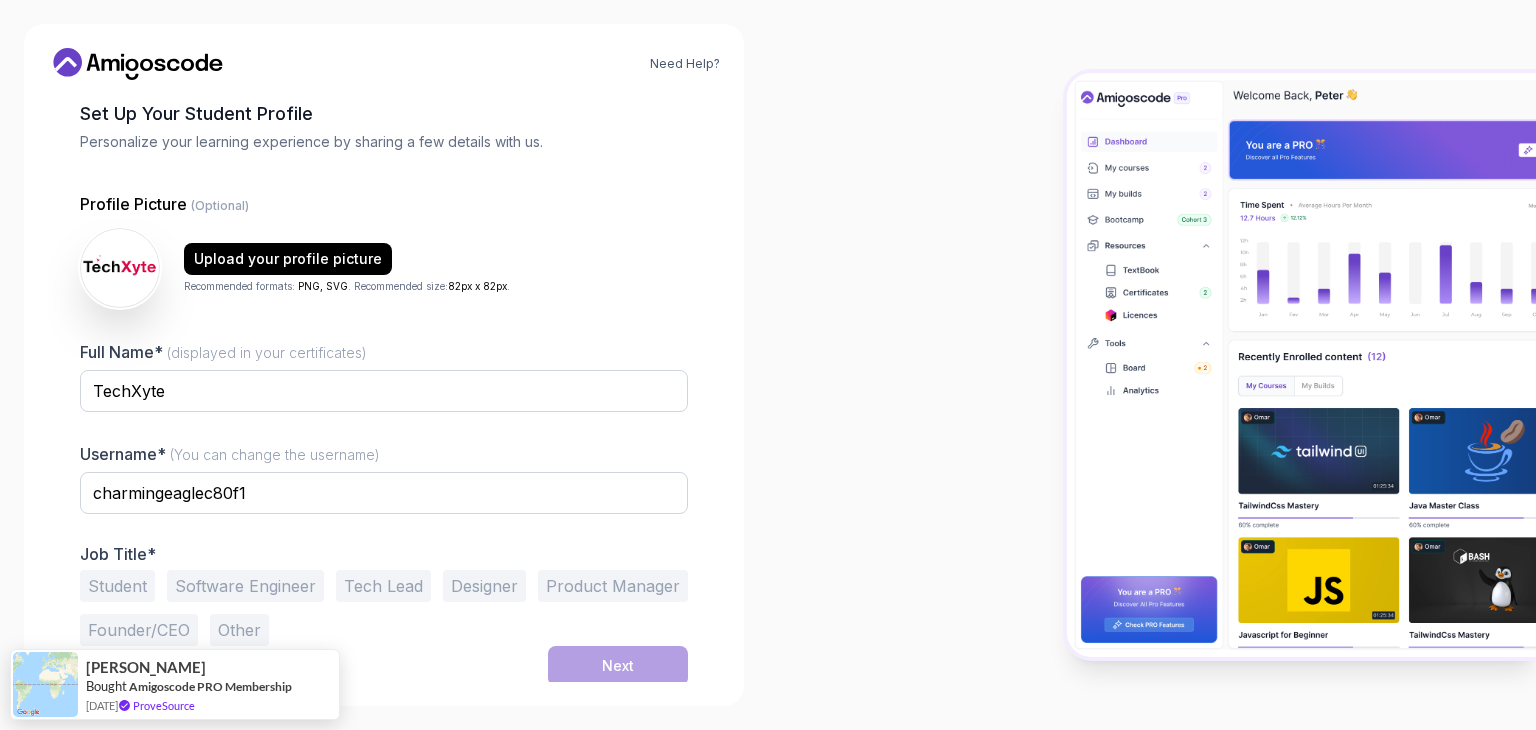 scroll, scrollTop: 104, scrollLeft: 0, axis: vertical 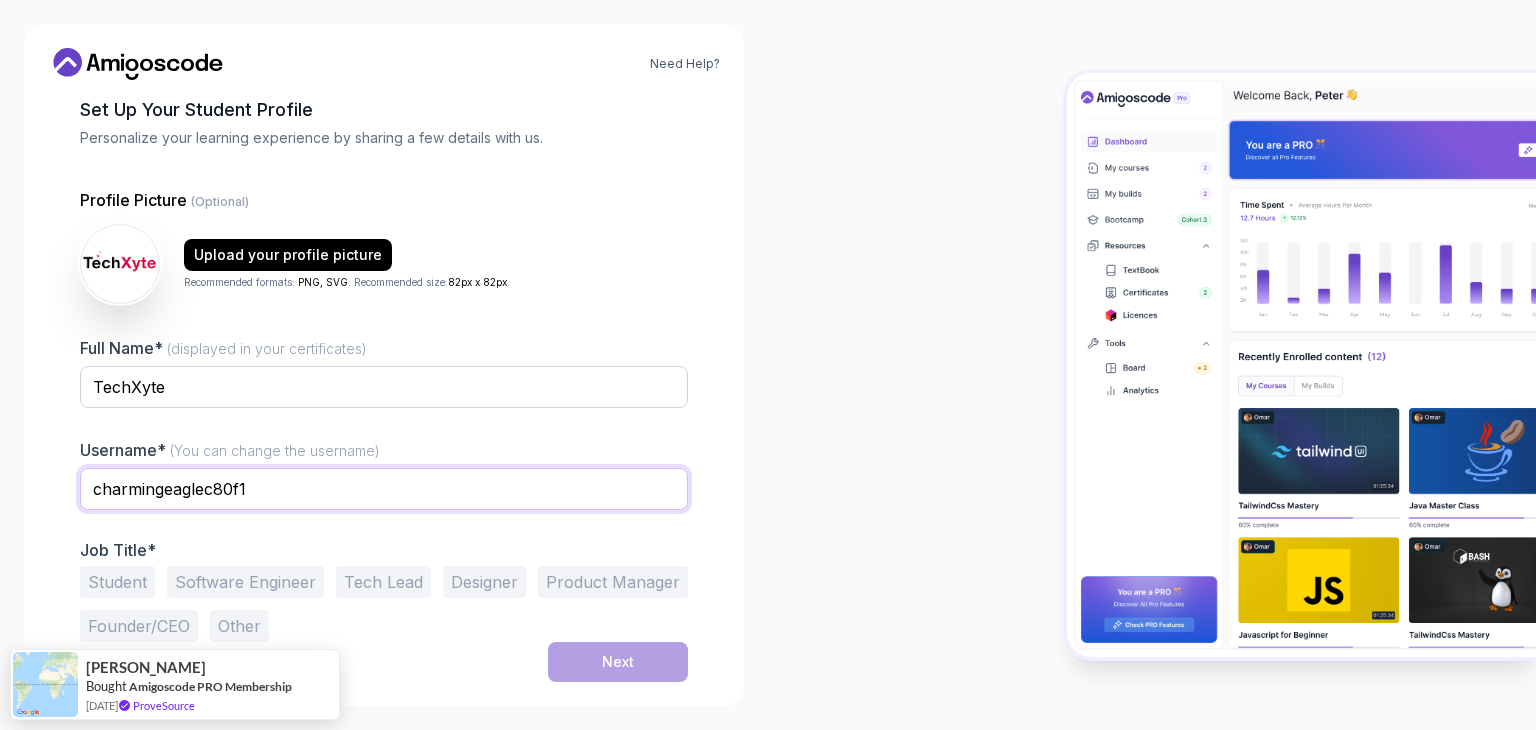 click on "charmingeaglec80f1" at bounding box center [384, 489] 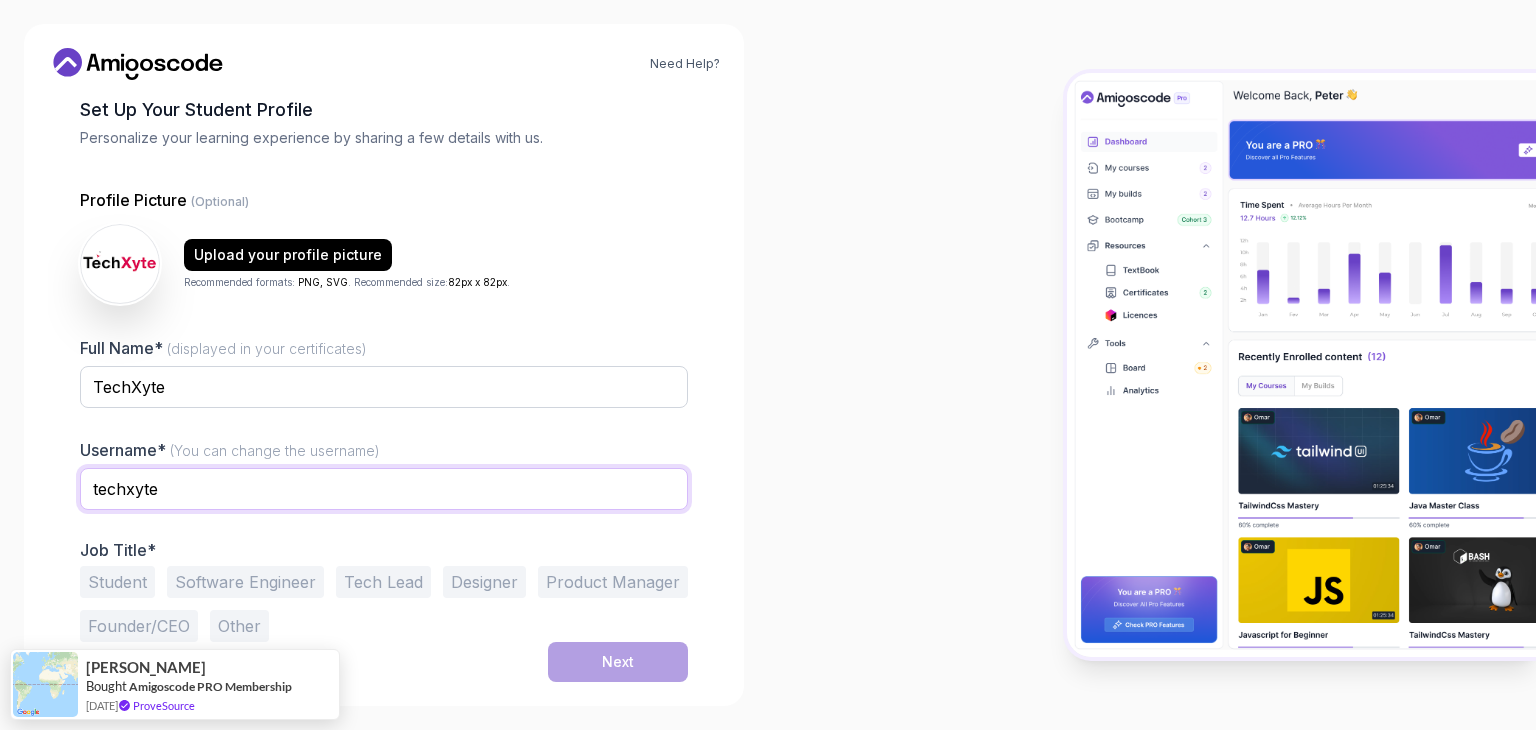 type on "techxyte" 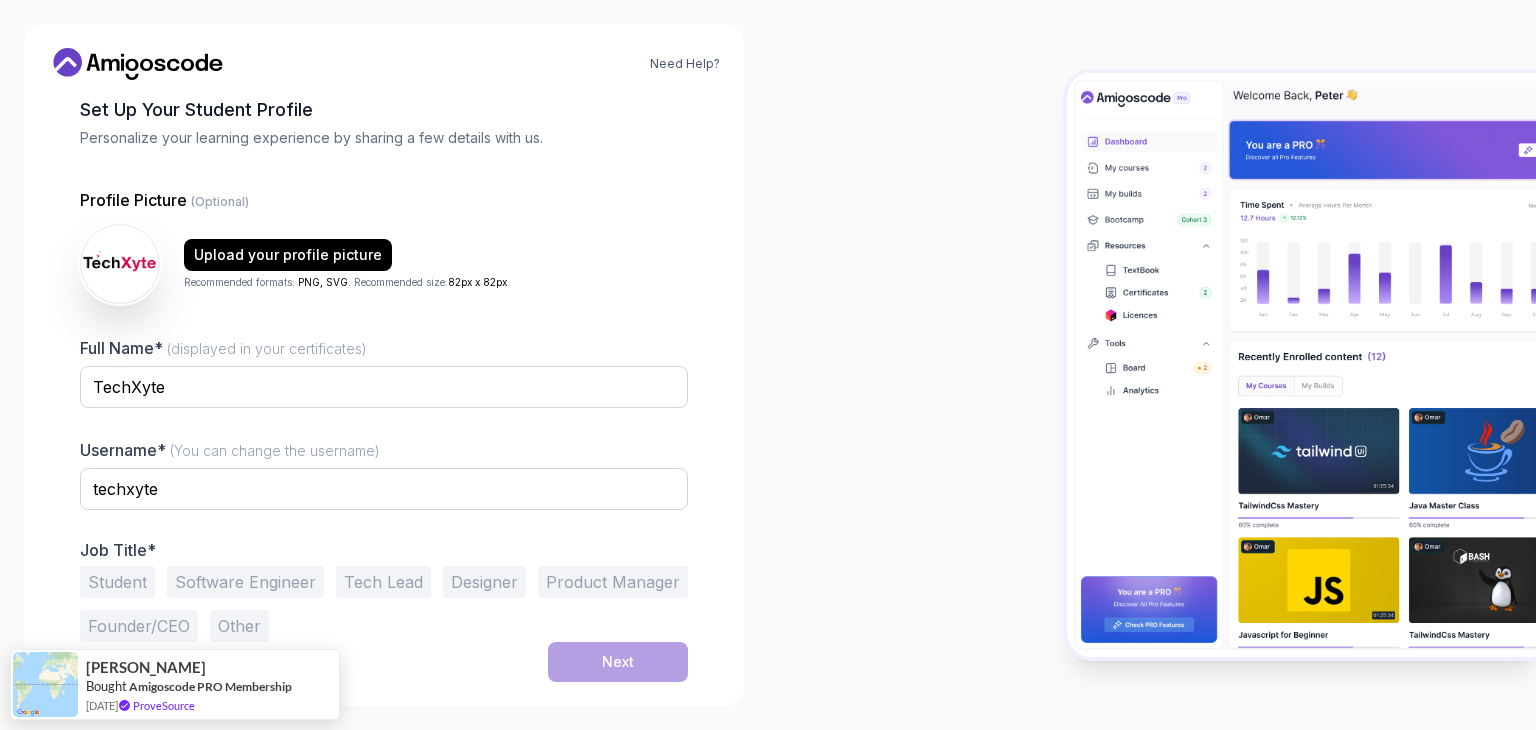 click on "Software Engineer" at bounding box center [245, 582] 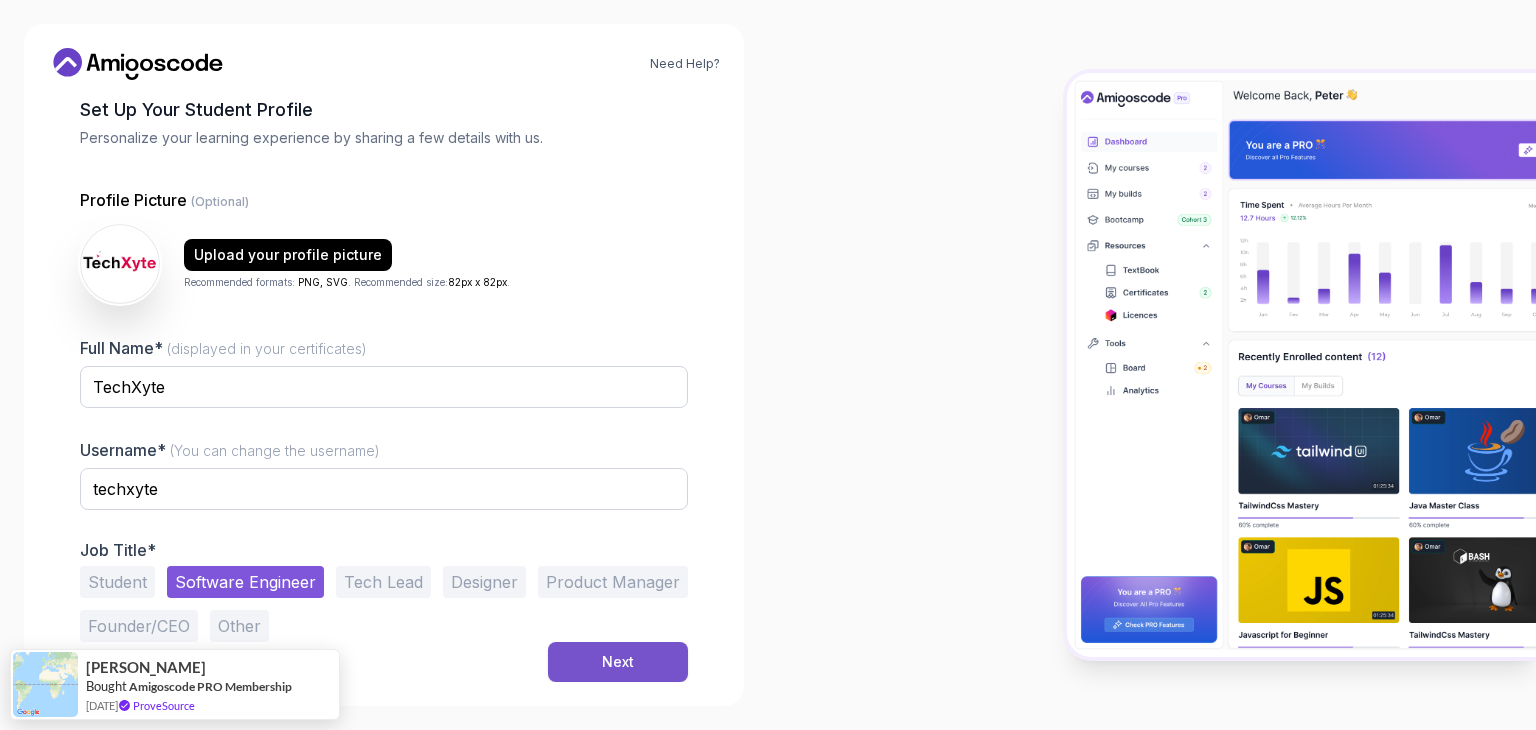 click on "Next" at bounding box center [618, 662] 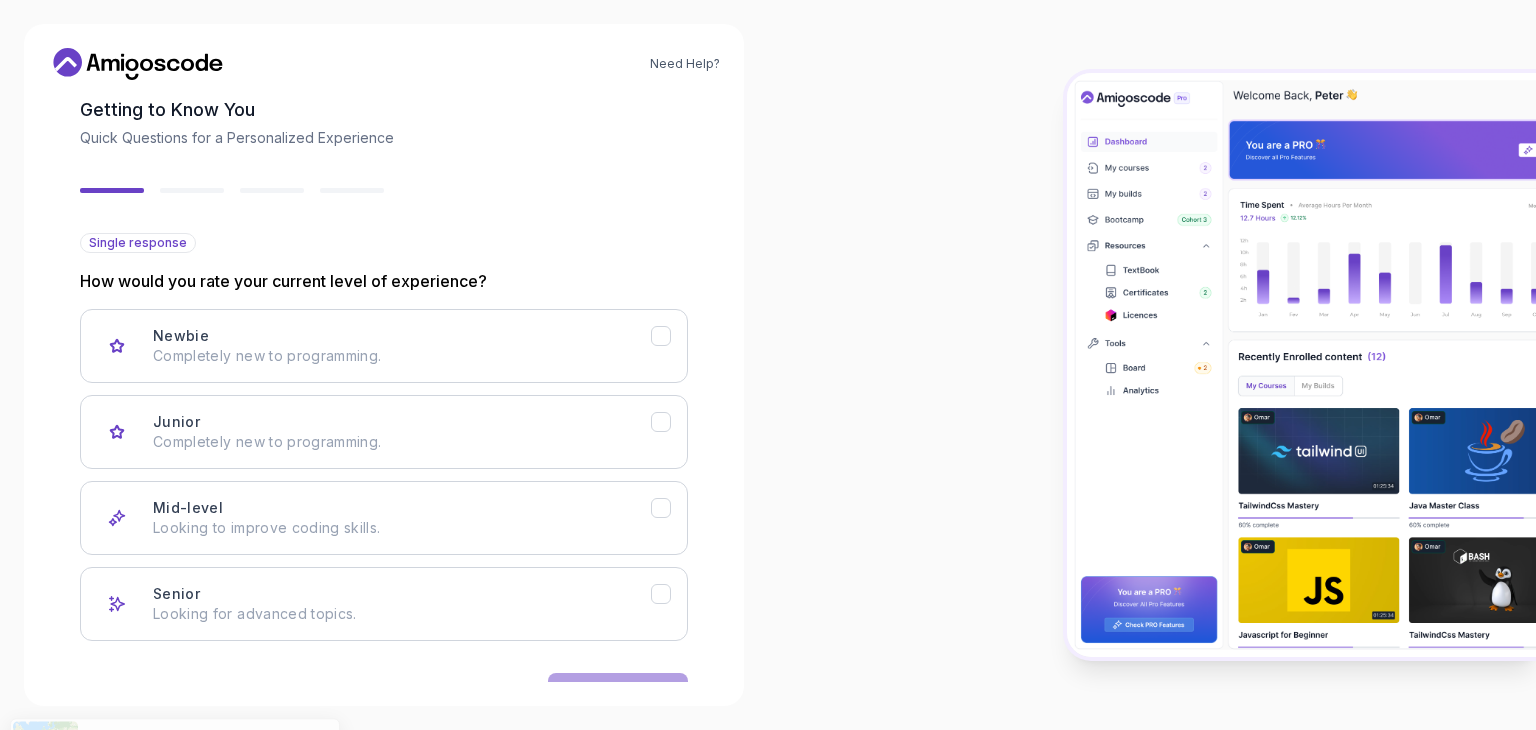 click on "Newbie Completely new to programming. Junior Completely new to programming. Mid-level Looking to improve coding skills. Senior Looking for advanced topics." at bounding box center (384, 475) 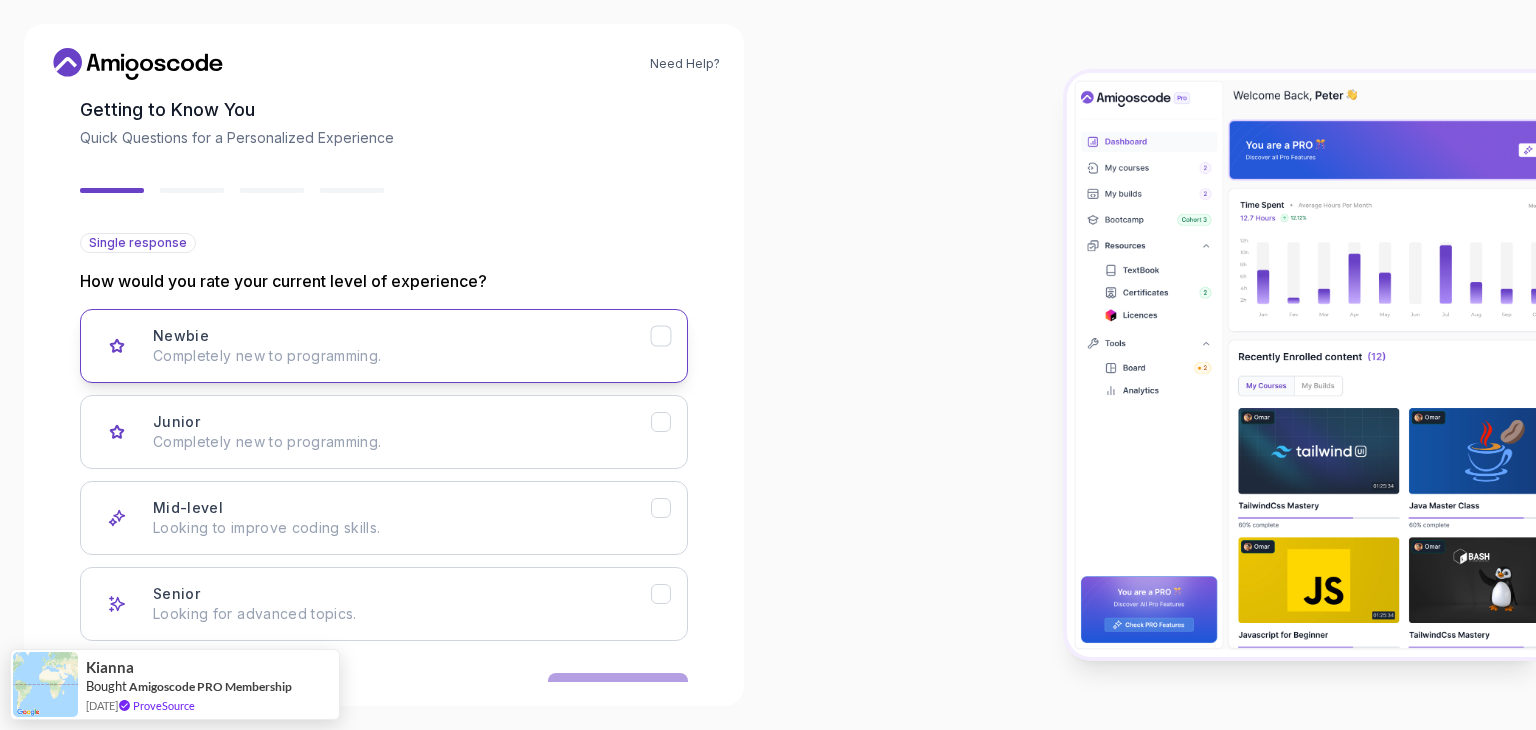 click on "Completely new to programming." at bounding box center [402, 356] 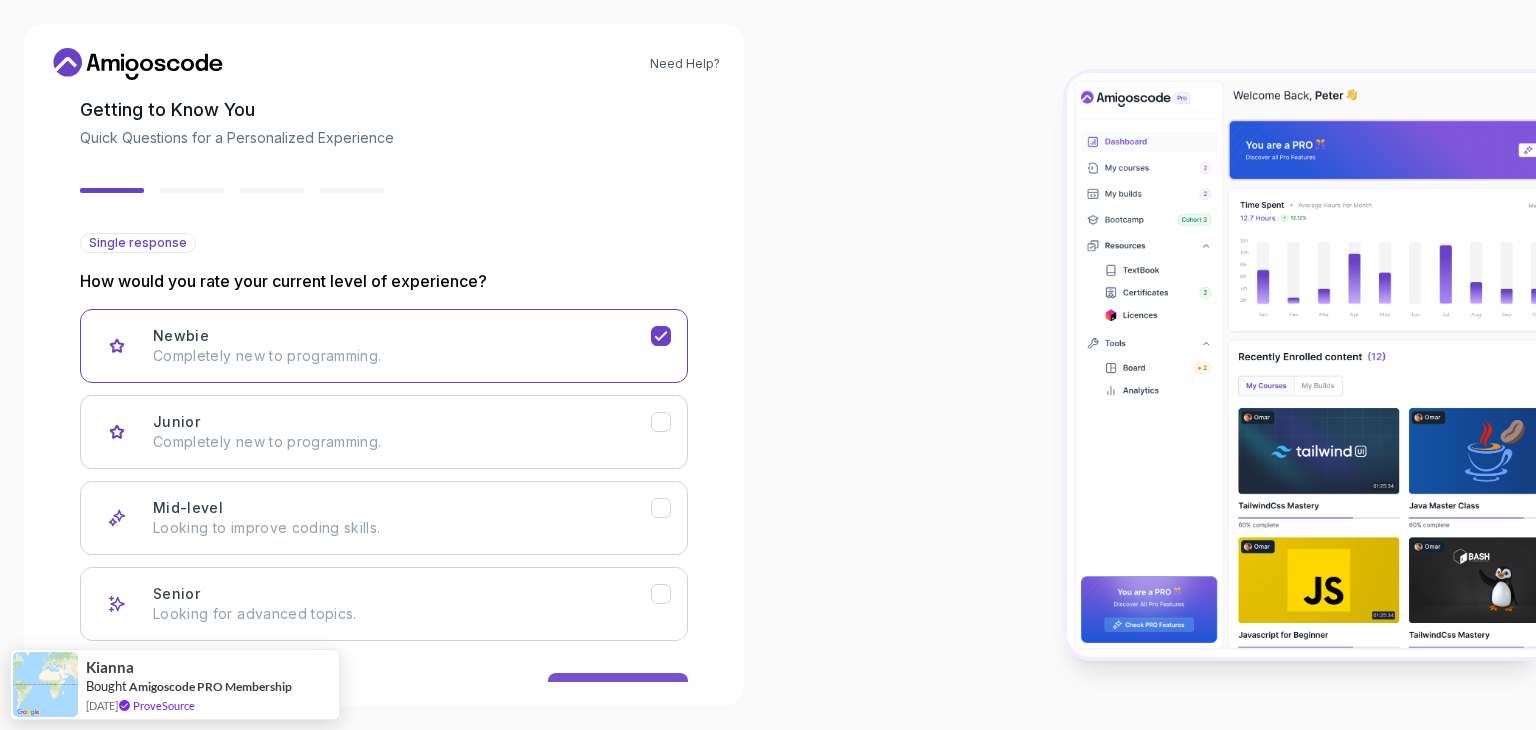 click on "Next" at bounding box center (618, 693) 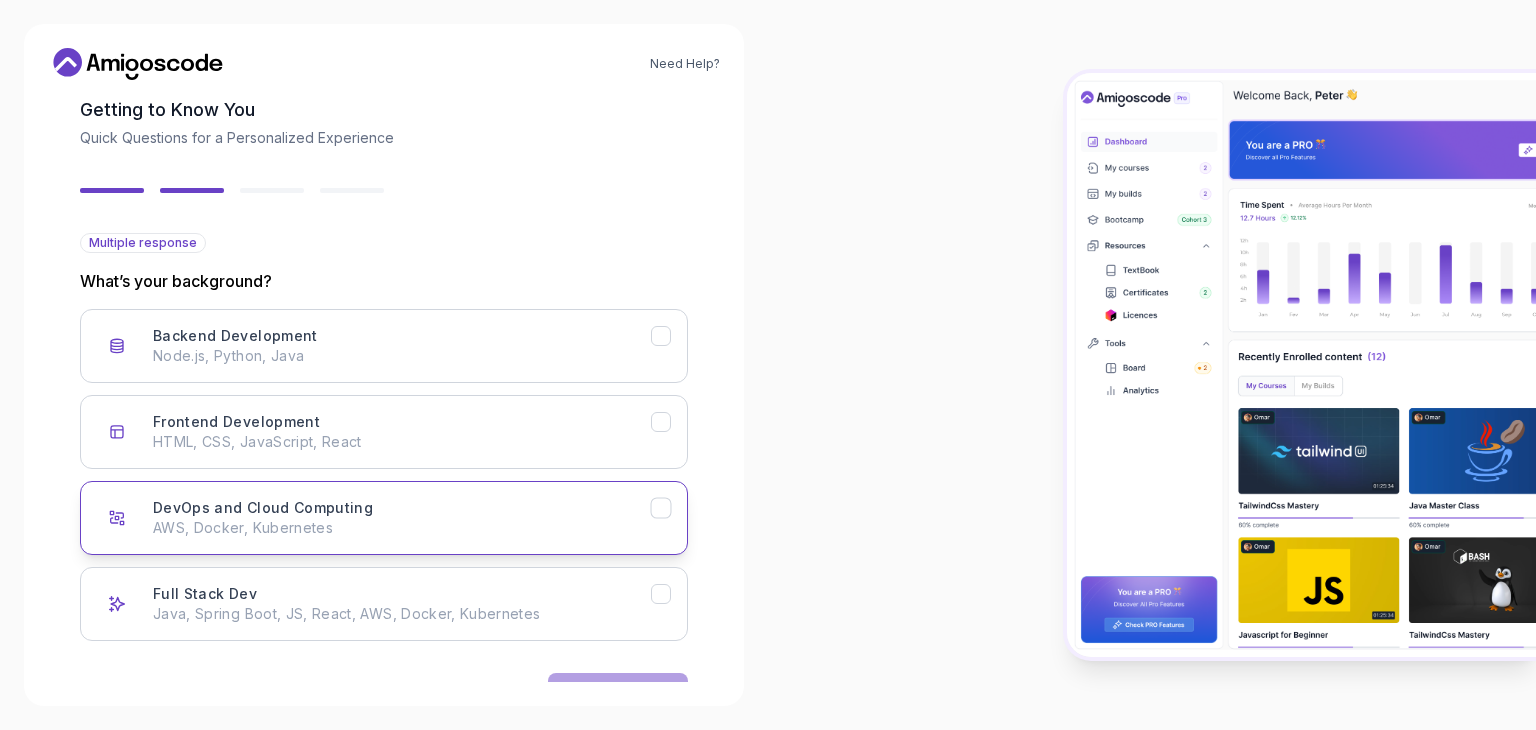 scroll, scrollTop: 165, scrollLeft: 0, axis: vertical 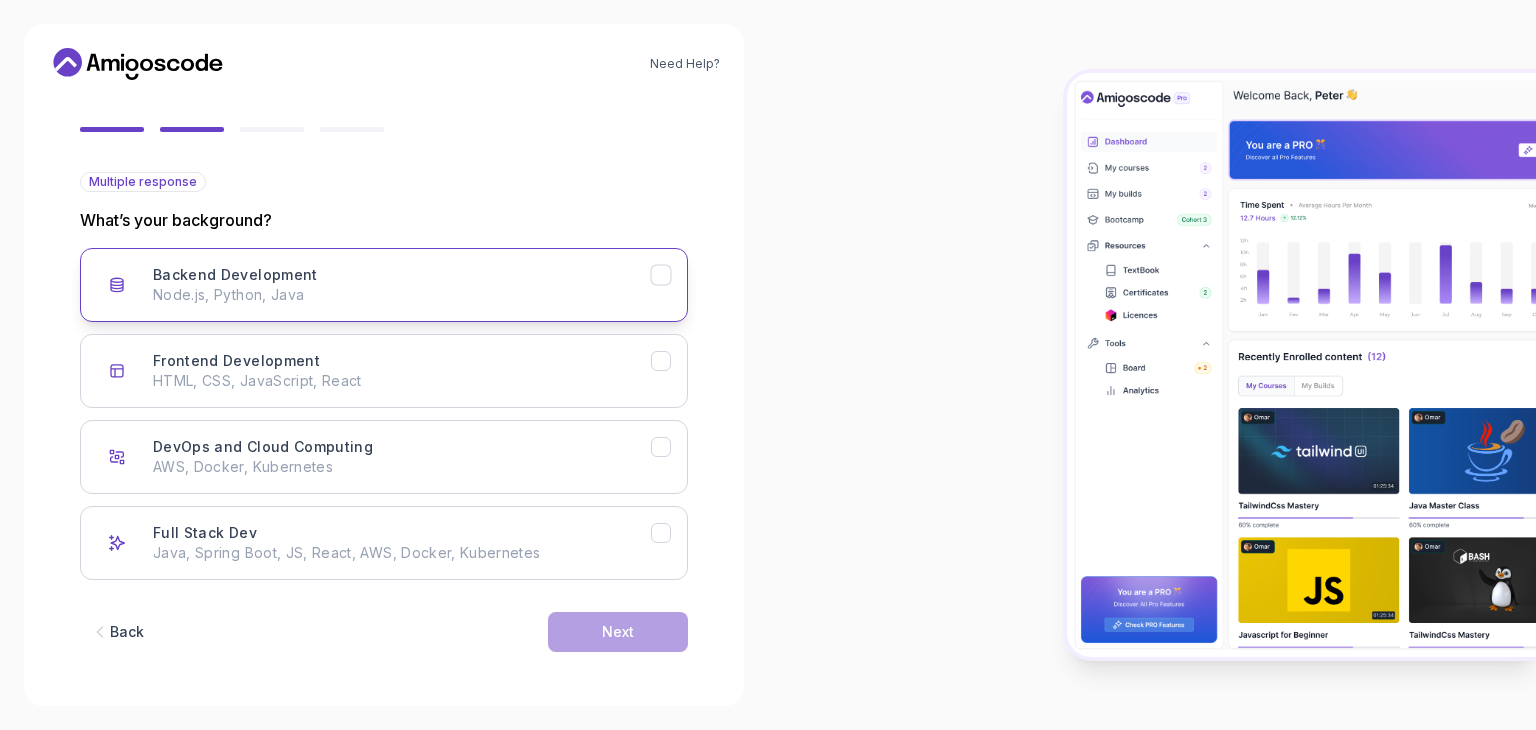 click on "Node.js, Python, Java" at bounding box center [402, 295] 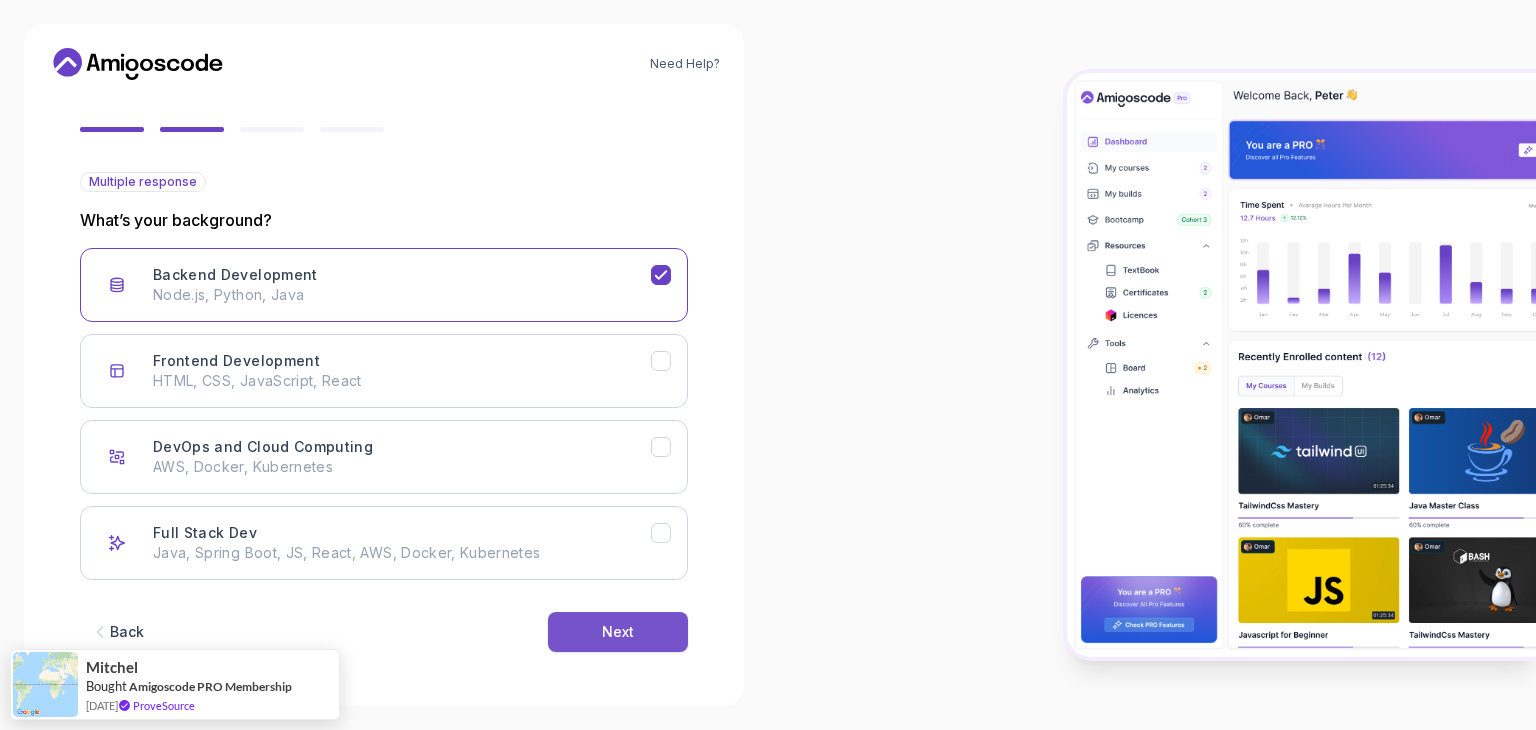 click on "Next" at bounding box center [618, 632] 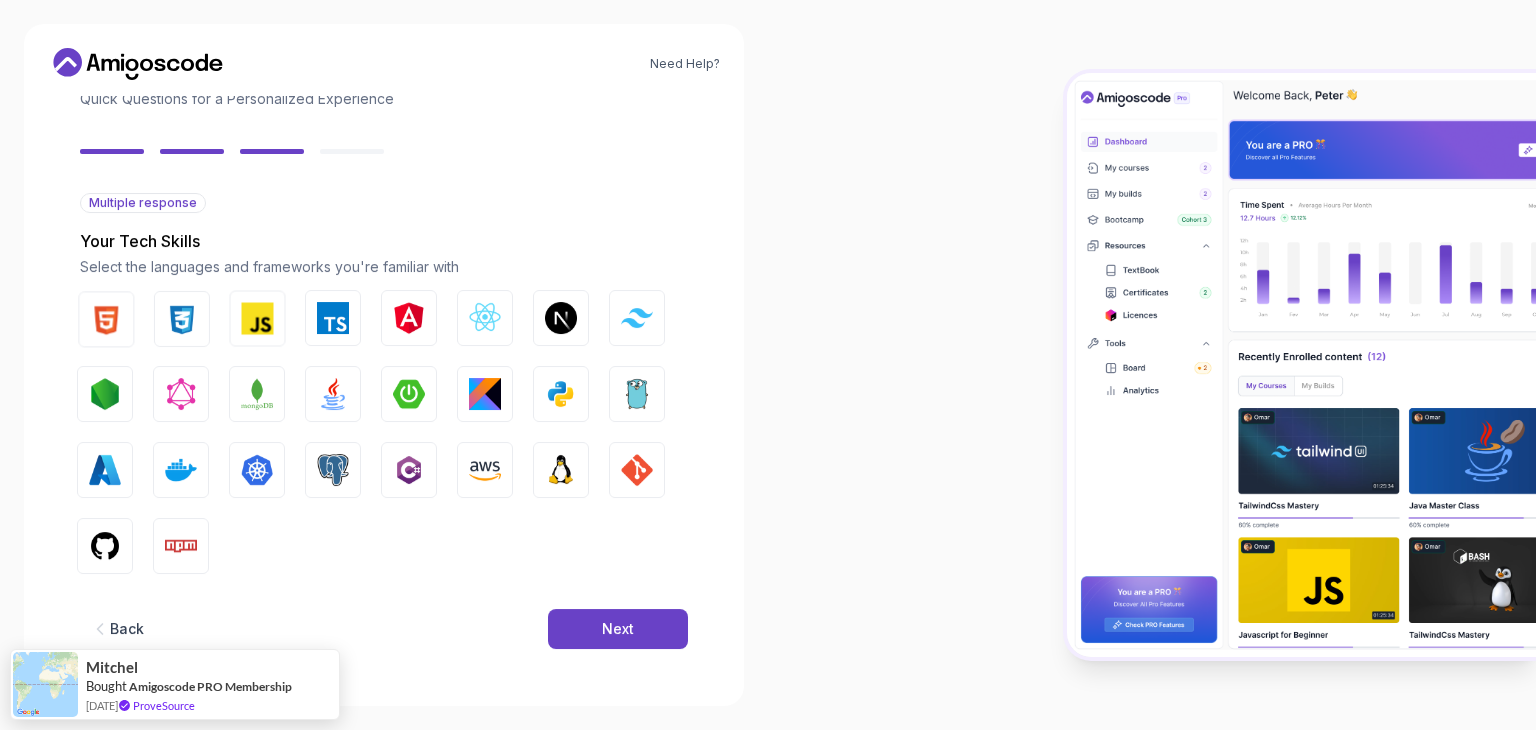 scroll, scrollTop: 143, scrollLeft: 0, axis: vertical 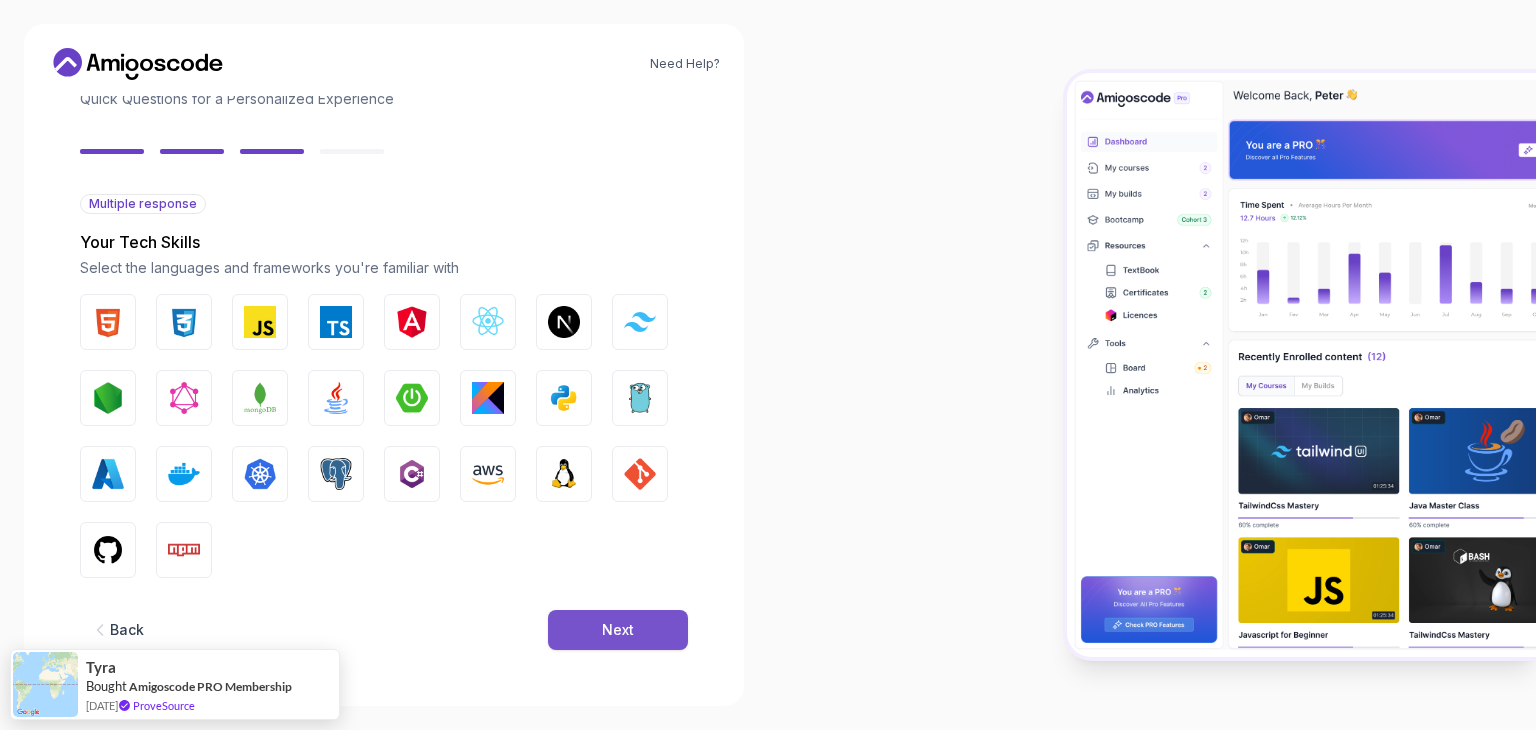 click on "Next" at bounding box center (618, 630) 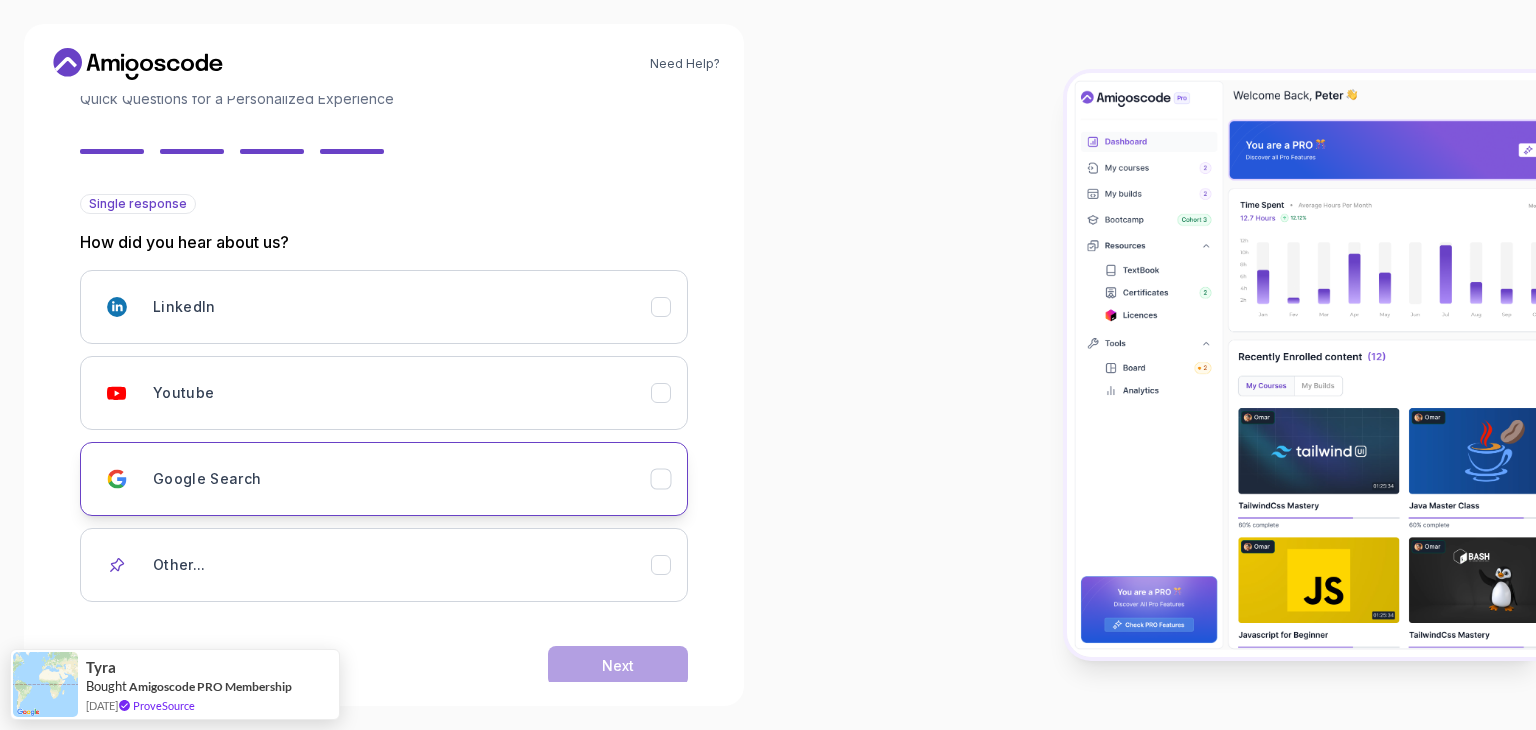 click on "Google Search" at bounding box center (207, 479) 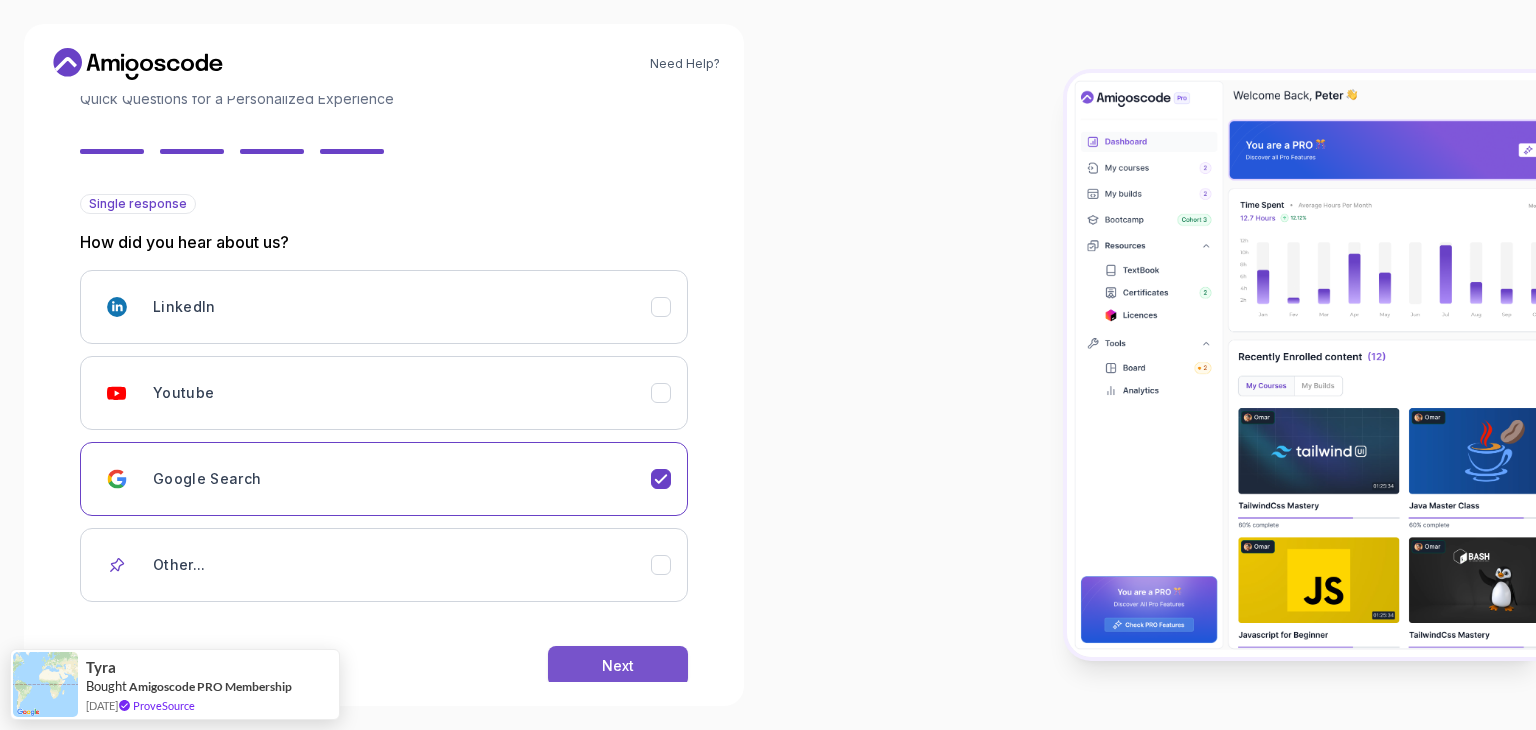click on "Next" at bounding box center [618, 666] 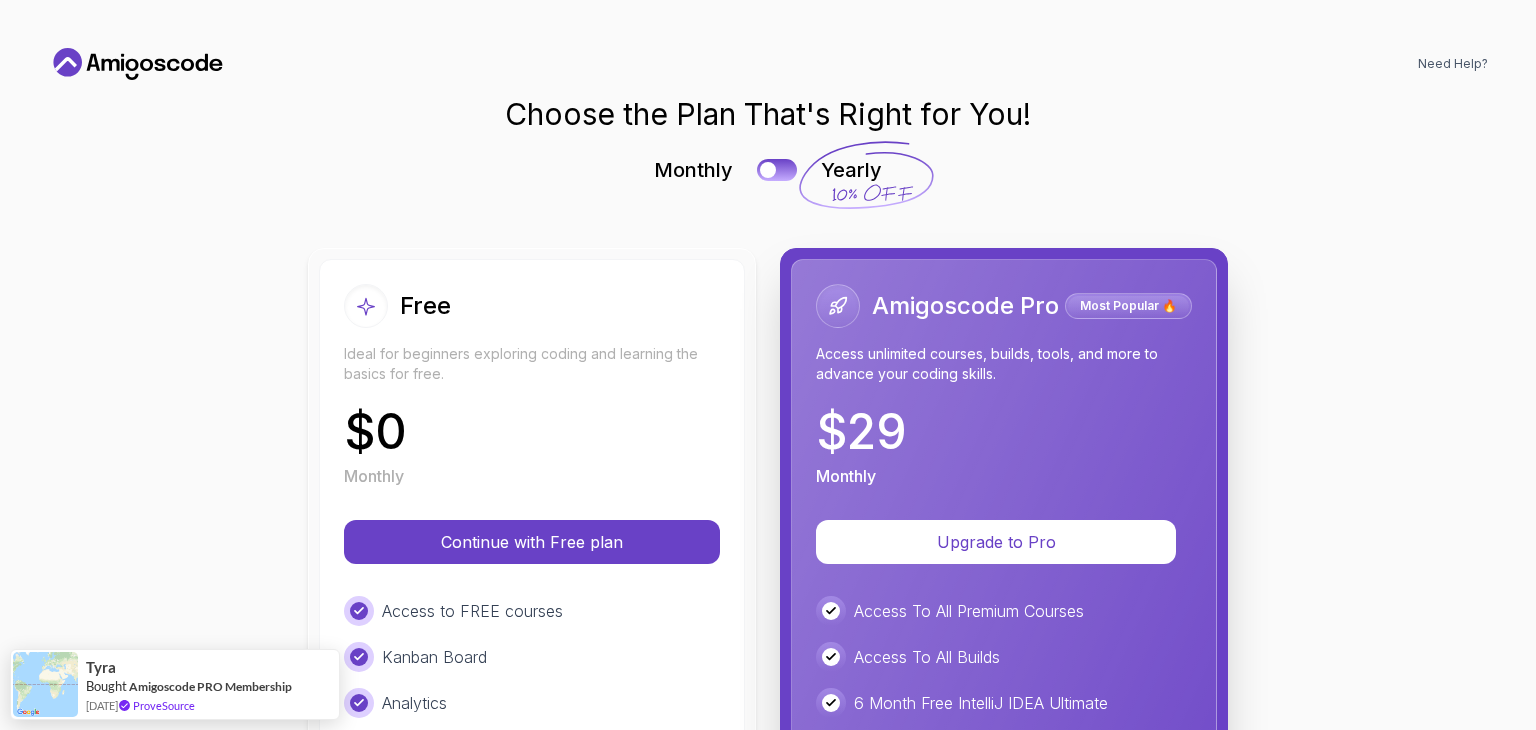 scroll, scrollTop: 0, scrollLeft: 0, axis: both 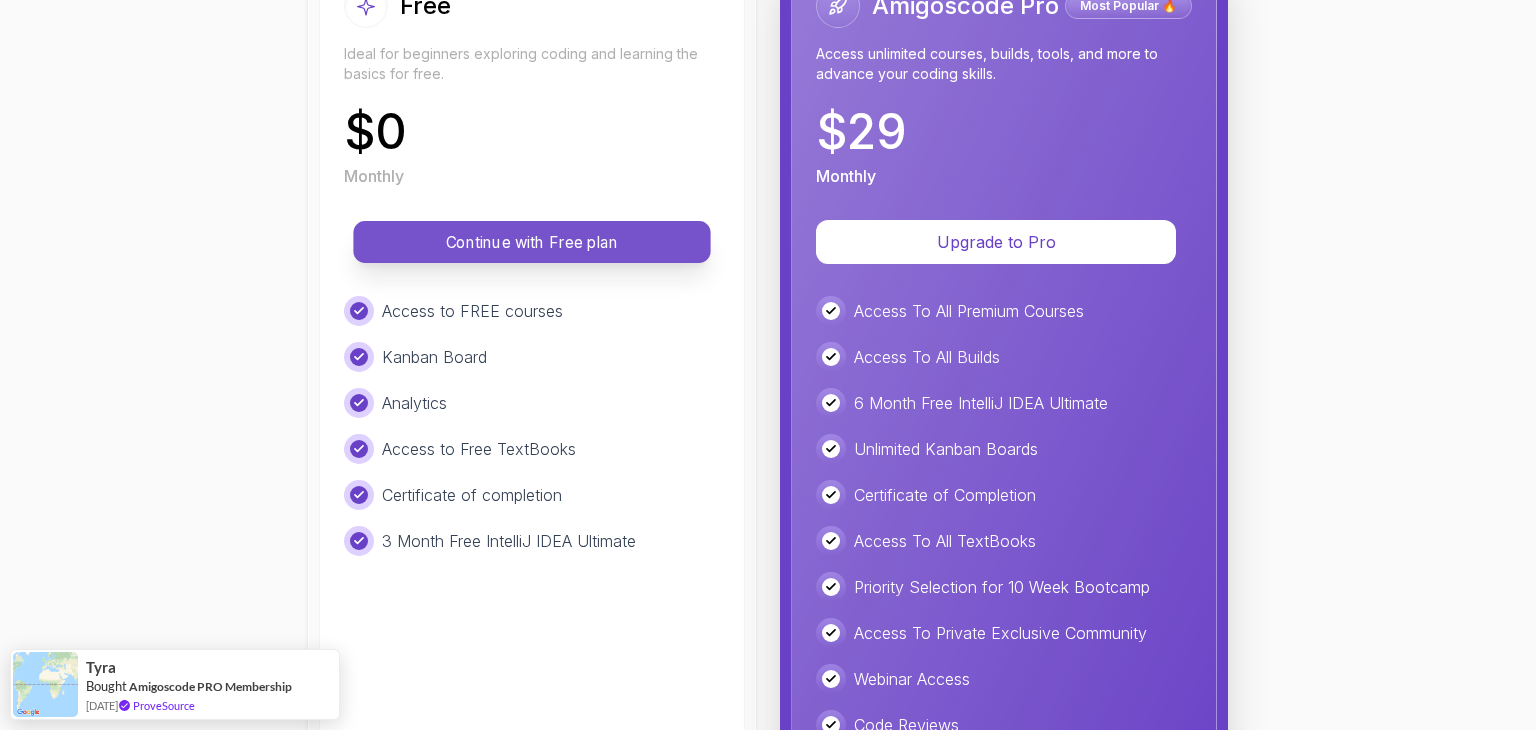 click on "Continue with Free plan" at bounding box center [532, 242] 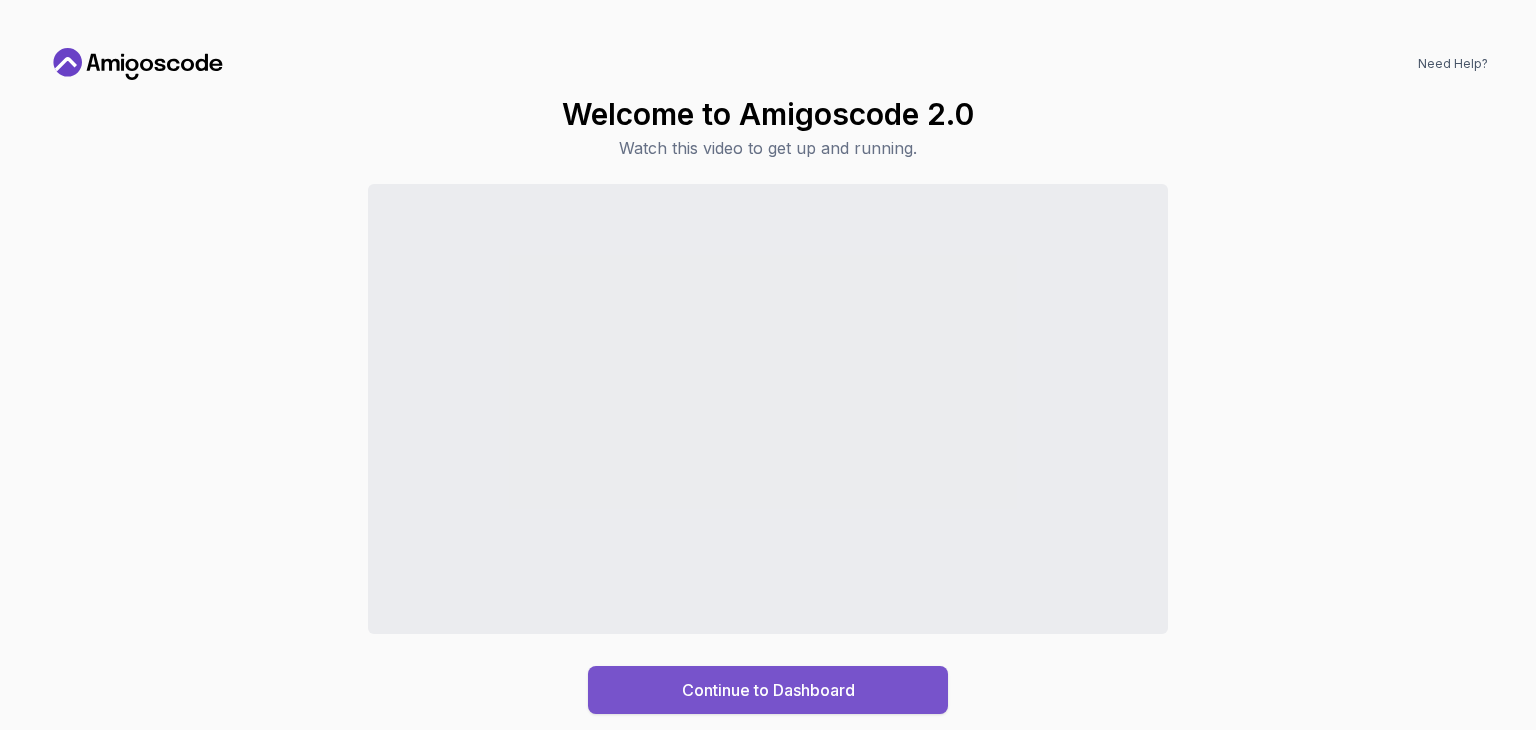 click on "Continue to Dashboard" at bounding box center (768, 690) 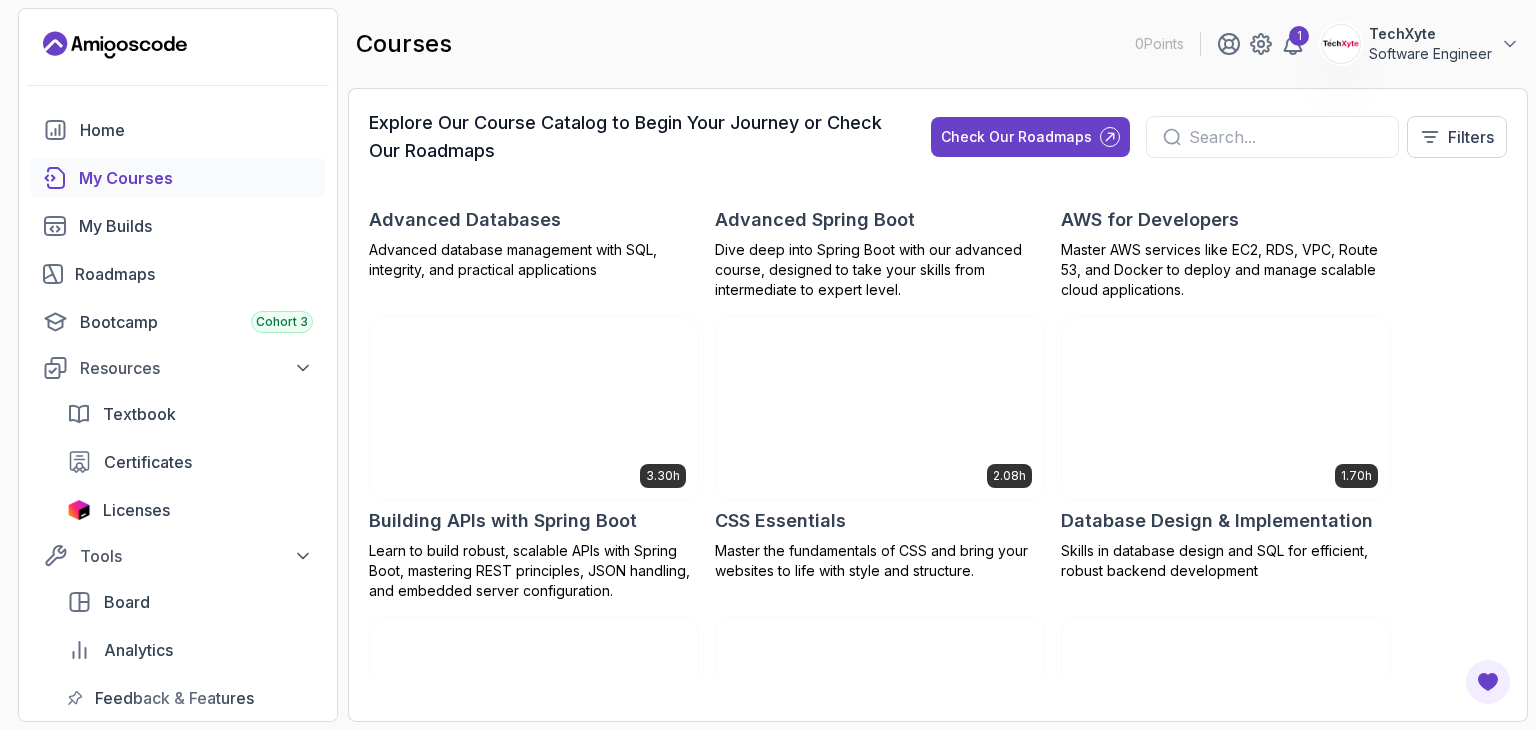 scroll, scrollTop: 200, scrollLeft: 0, axis: vertical 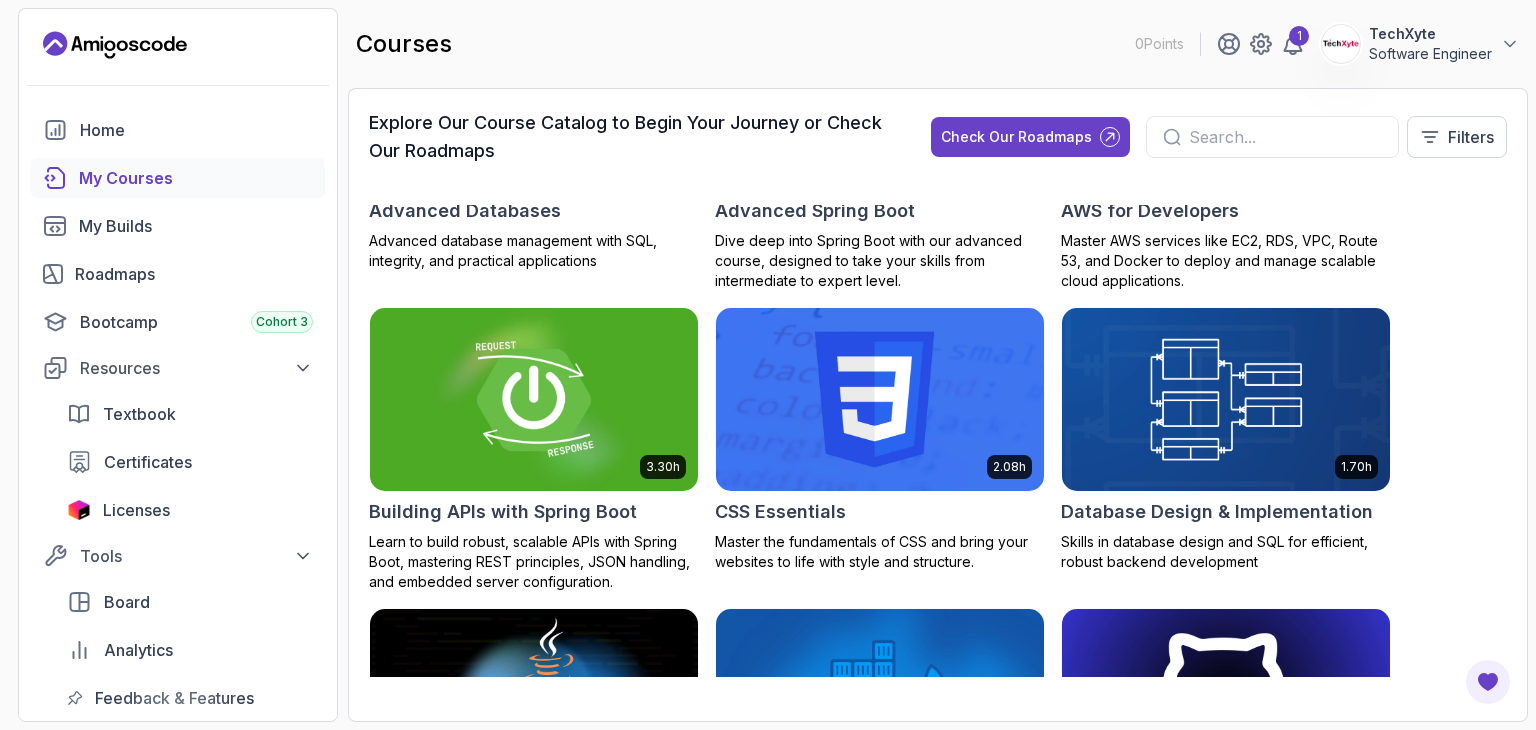 click at bounding box center [534, 399] 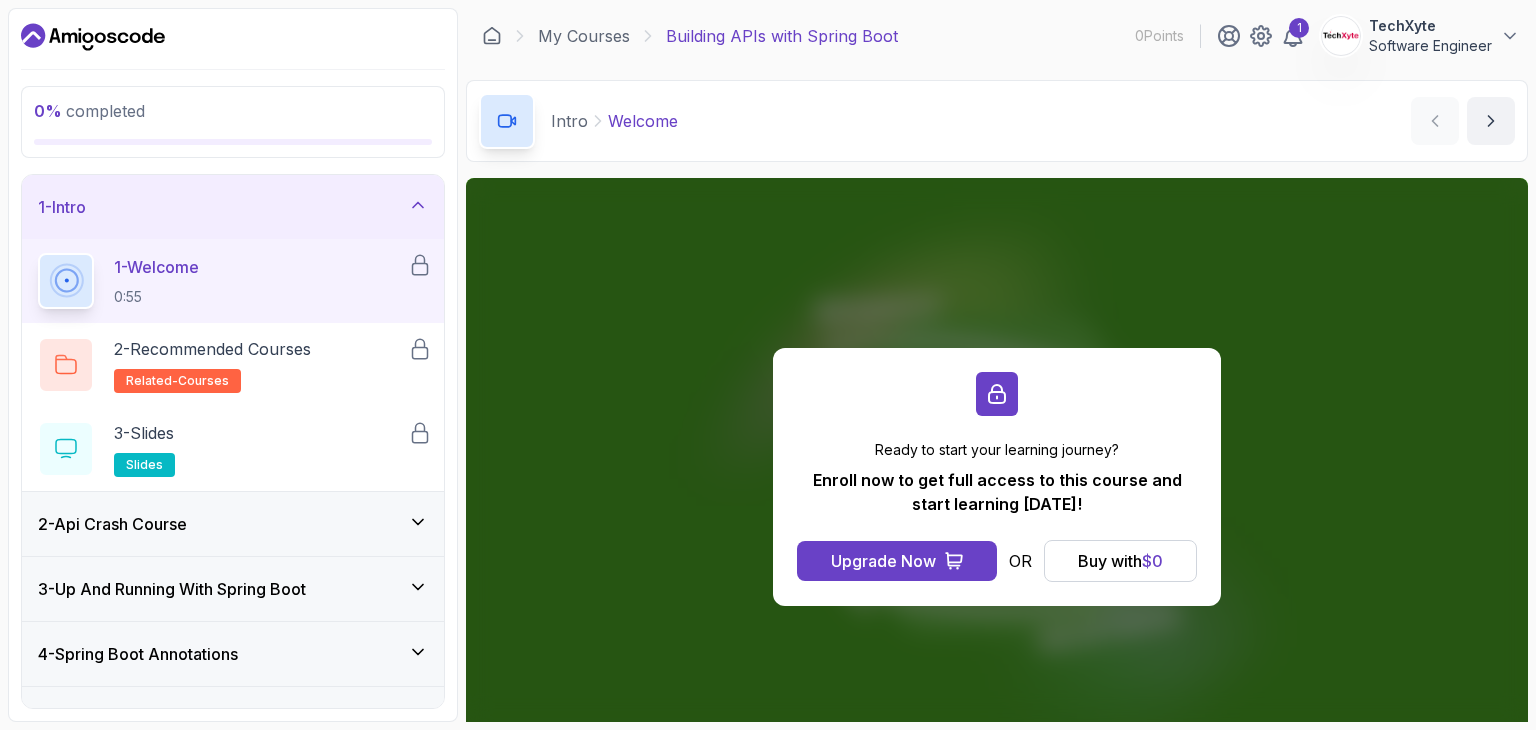 scroll, scrollTop: 100, scrollLeft: 0, axis: vertical 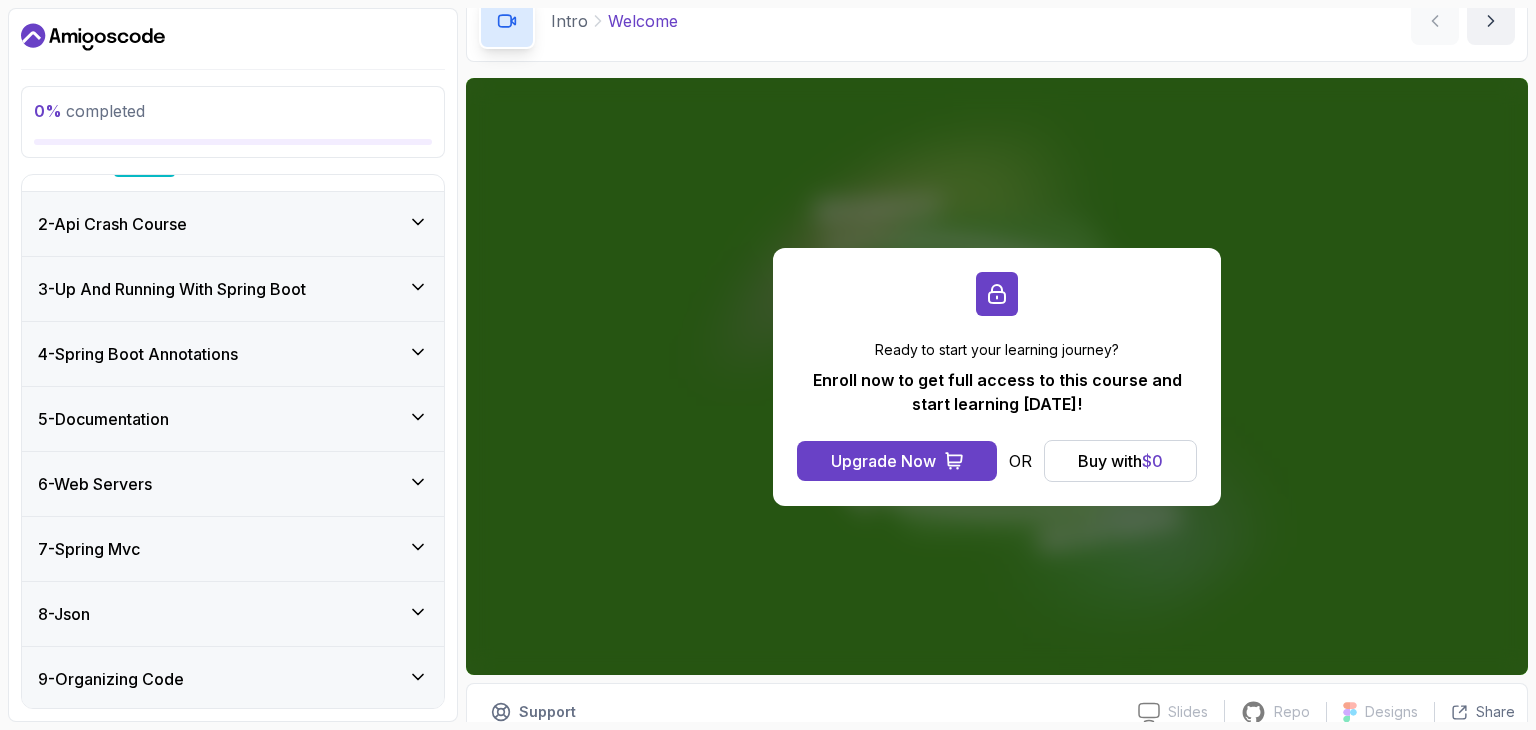 click on "3  -  Up And Running With Spring Boot" at bounding box center [233, 289] 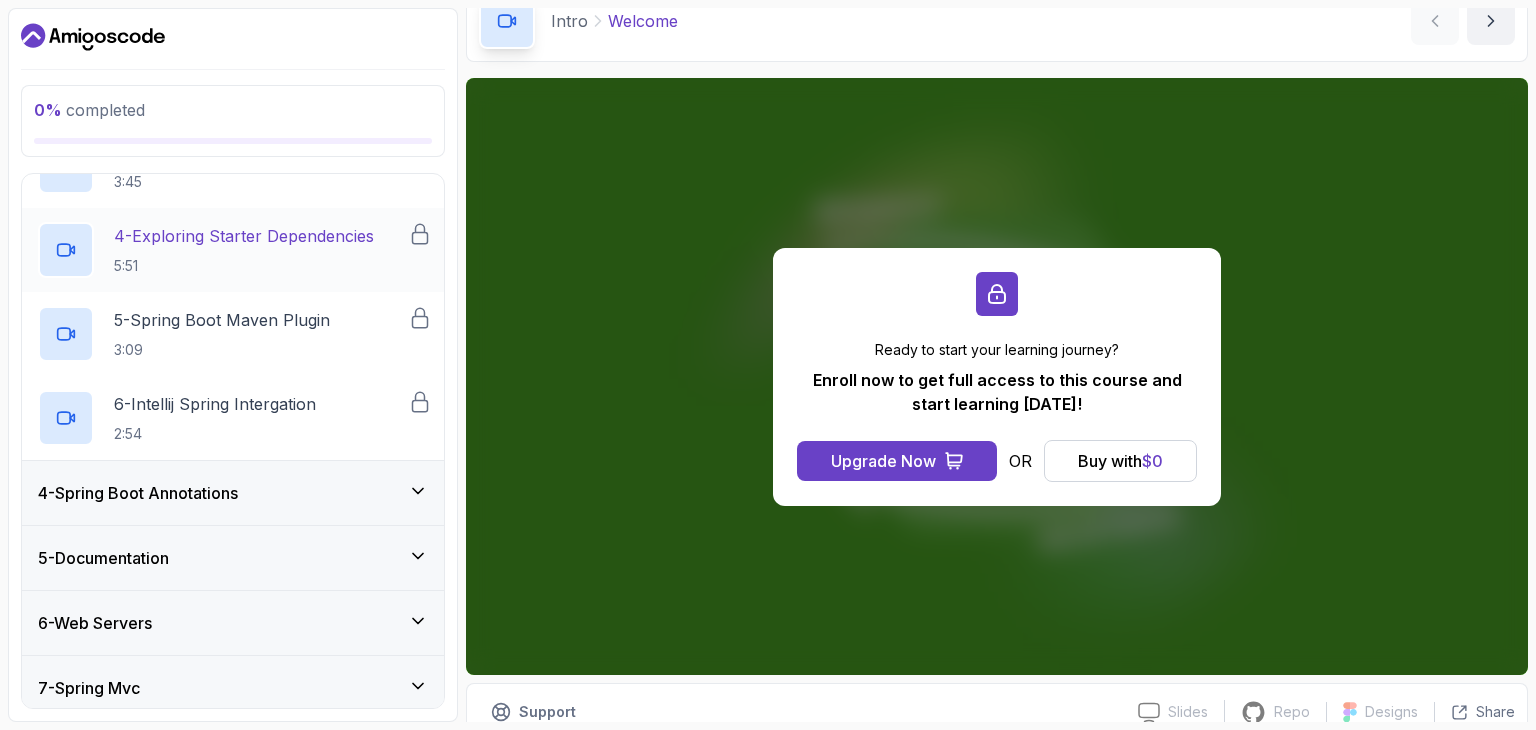 scroll, scrollTop: 413, scrollLeft: 0, axis: vertical 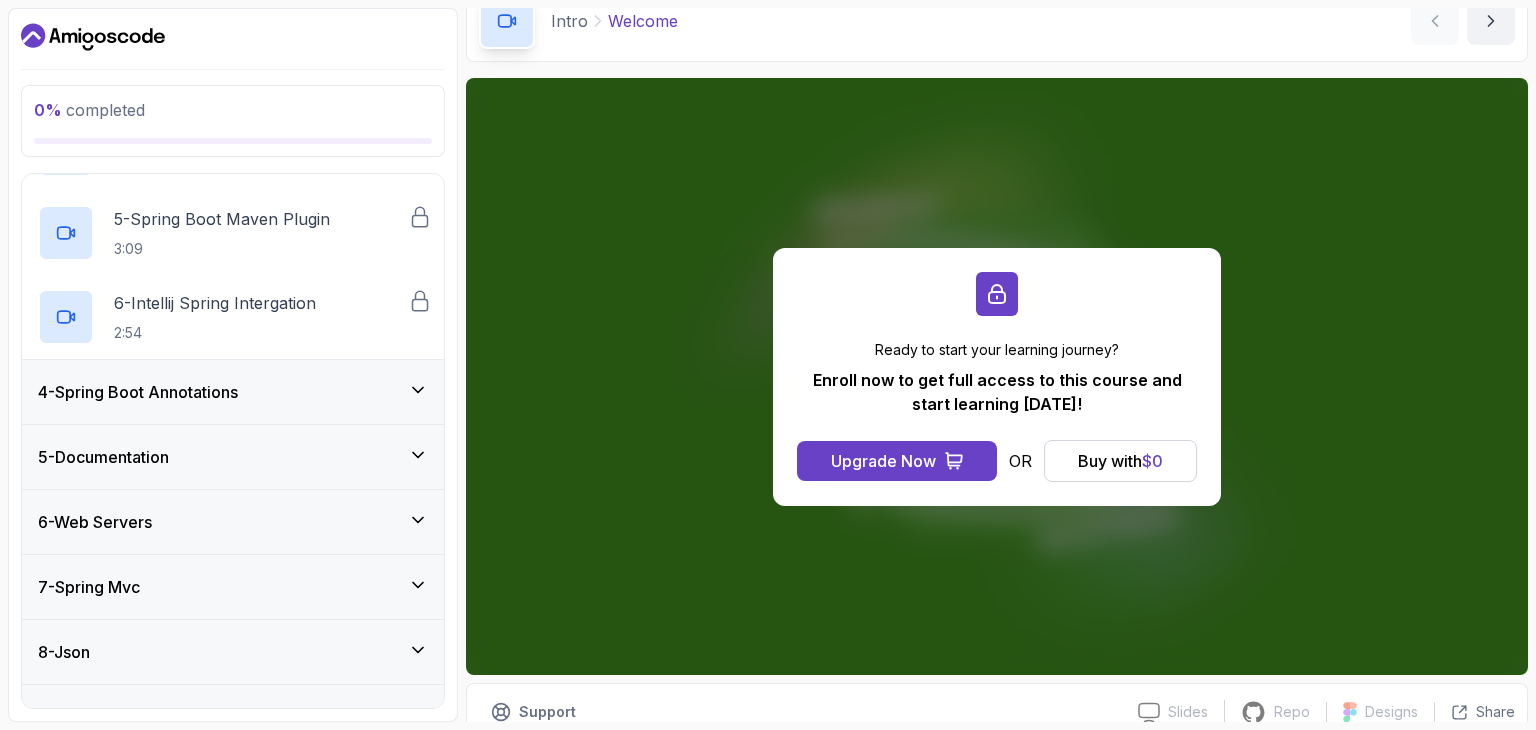 click on "4  -  Spring Boot Annotations" at bounding box center (233, 392) 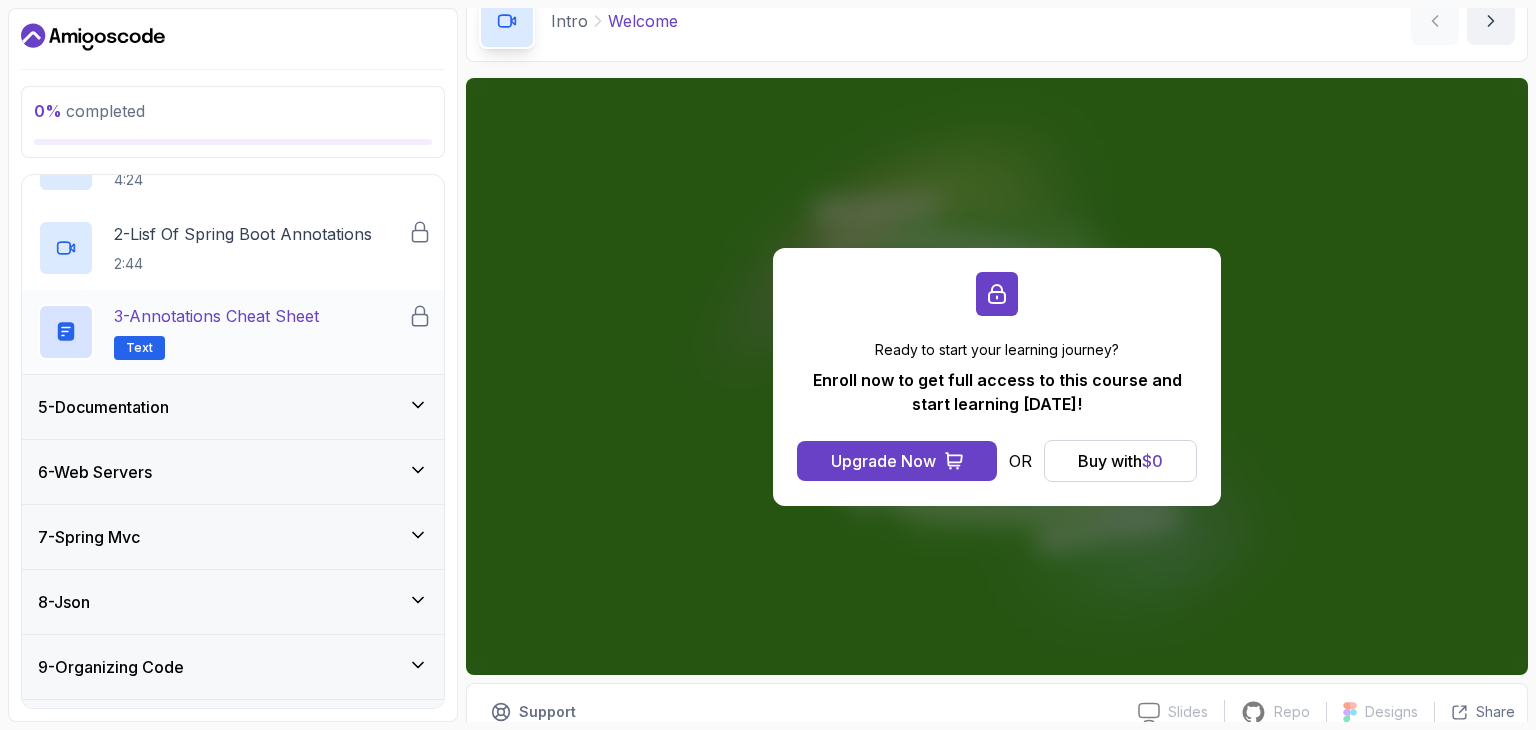 scroll, scrollTop: 313, scrollLeft: 0, axis: vertical 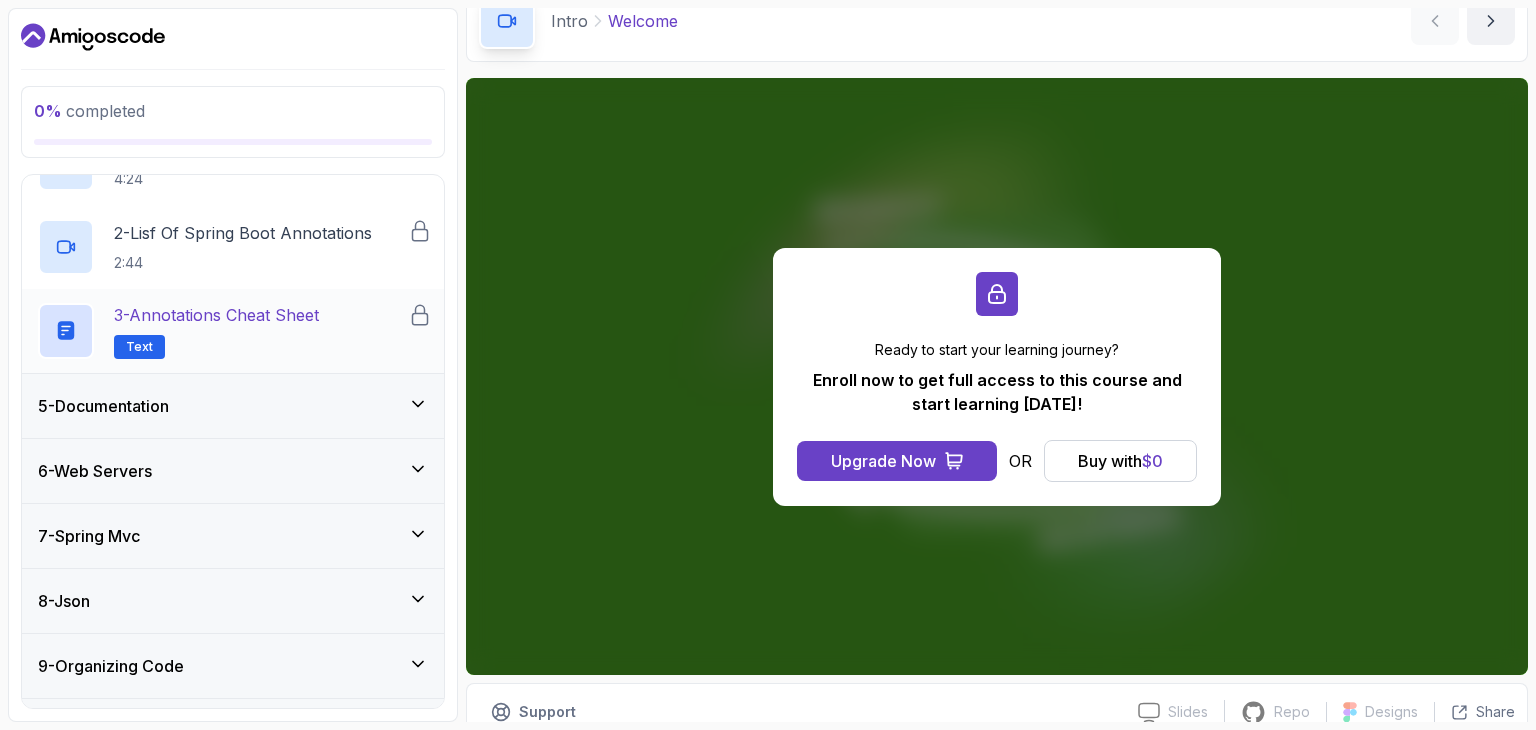 click on "Text" at bounding box center (139, 347) 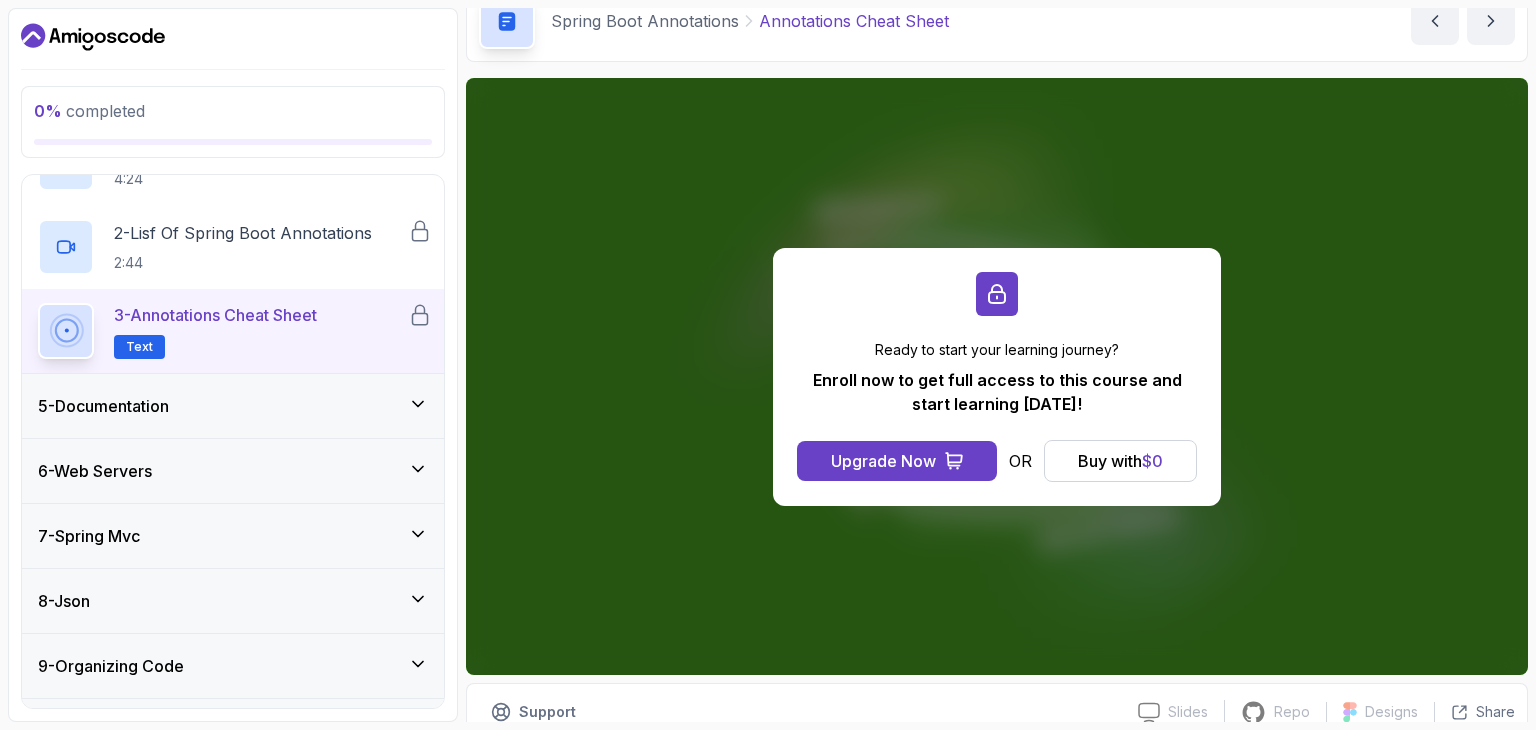 scroll, scrollTop: 96, scrollLeft: 0, axis: vertical 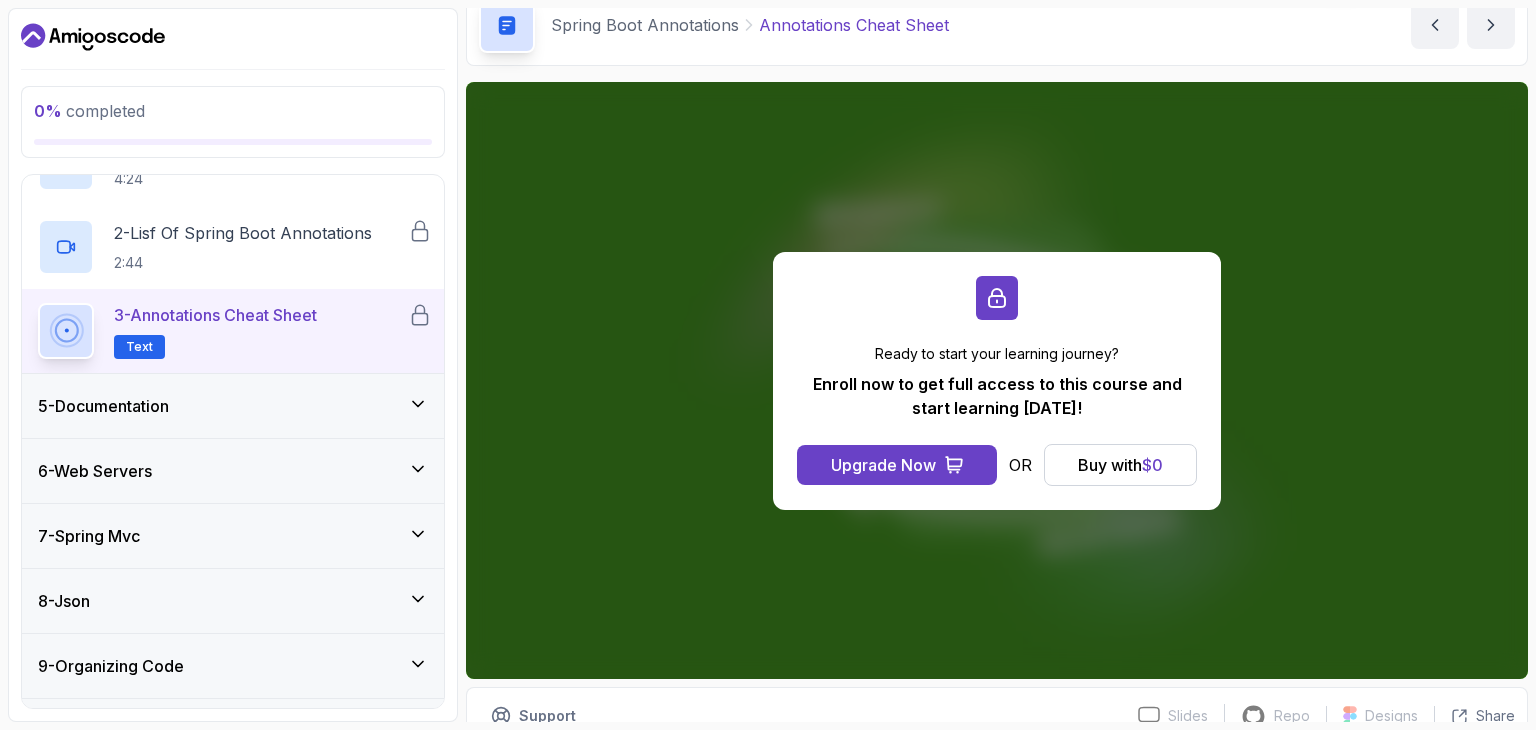 click on "3  -  Annotations Cheat Sheet Text" at bounding box center (223, 331) 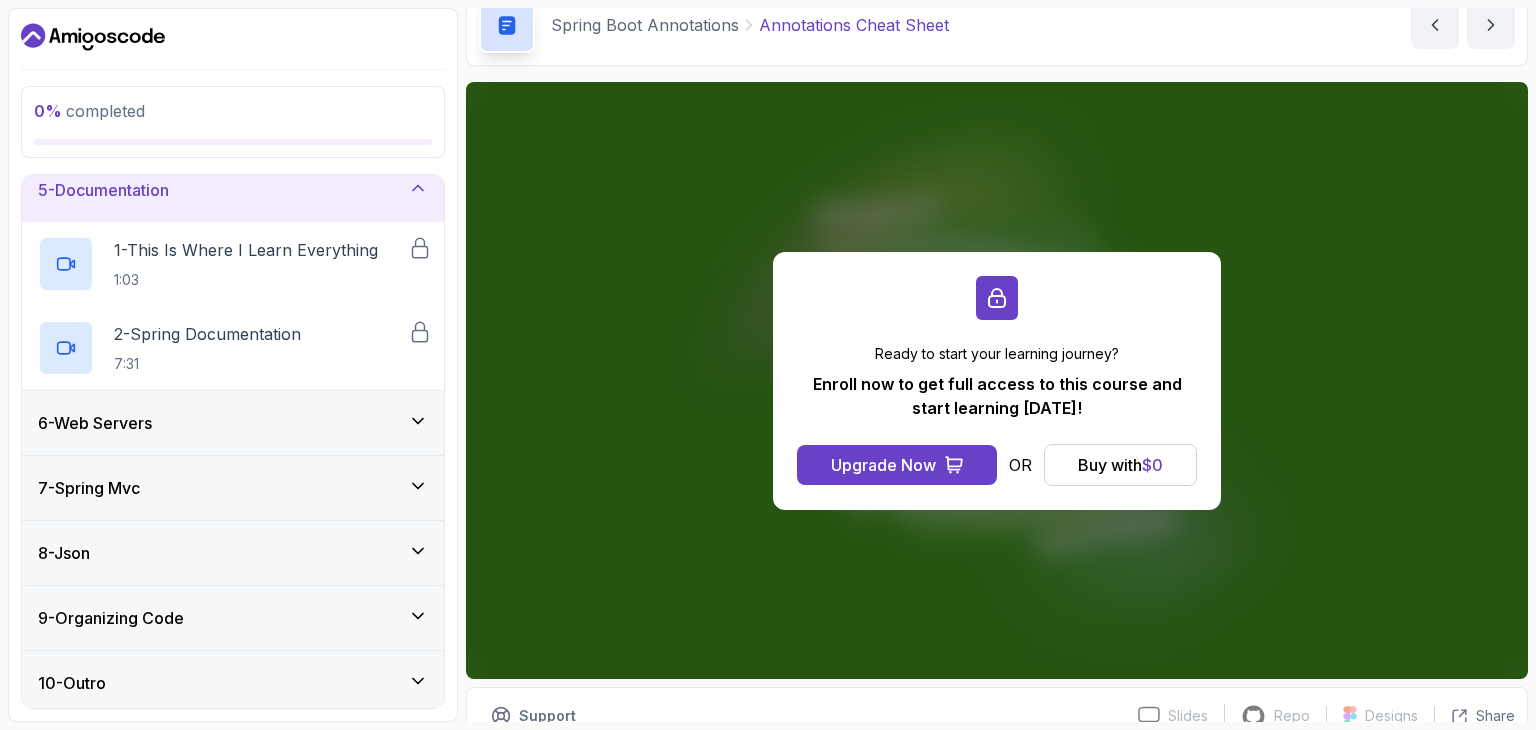 scroll, scrollTop: 280, scrollLeft: 0, axis: vertical 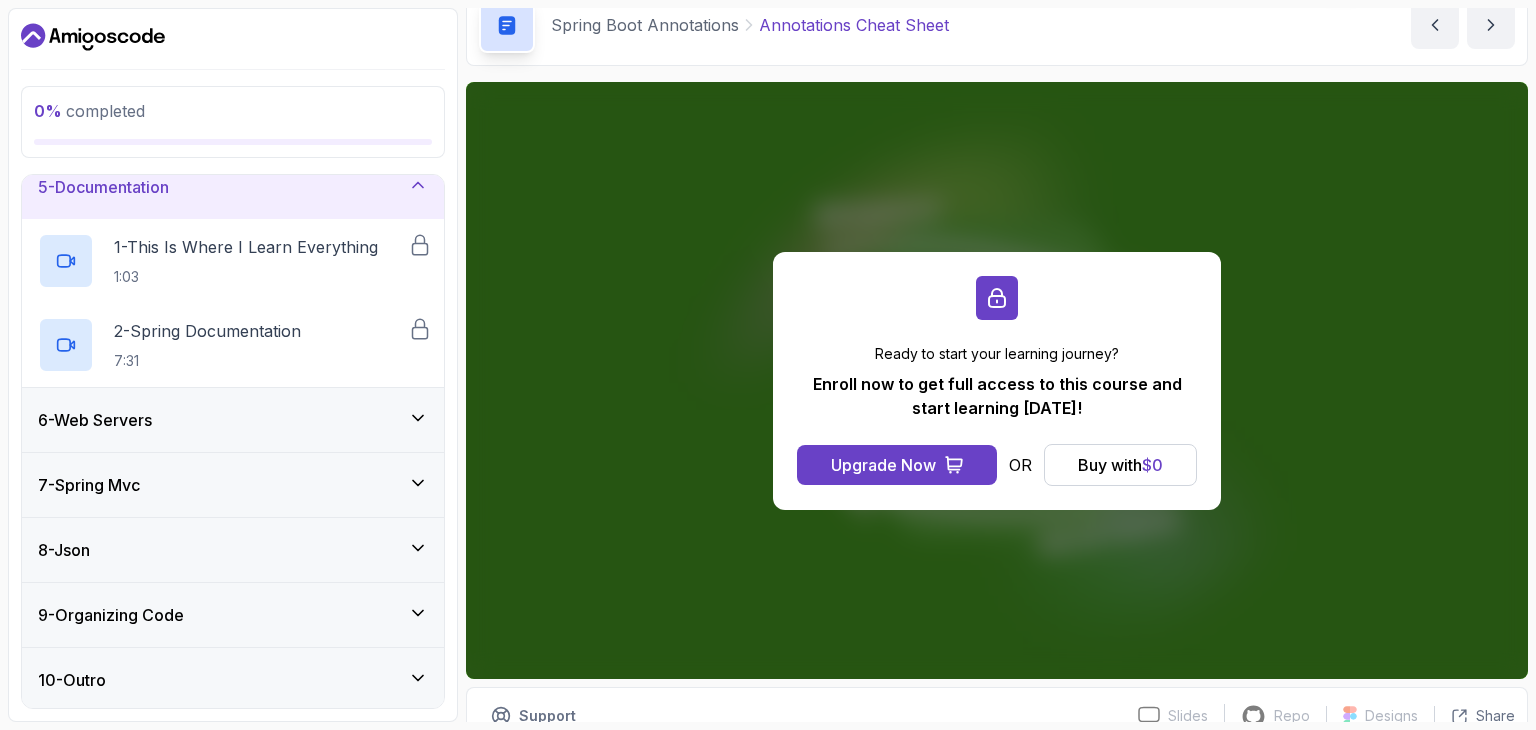 click on "6  -  Web Servers" at bounding box center [233, 420] 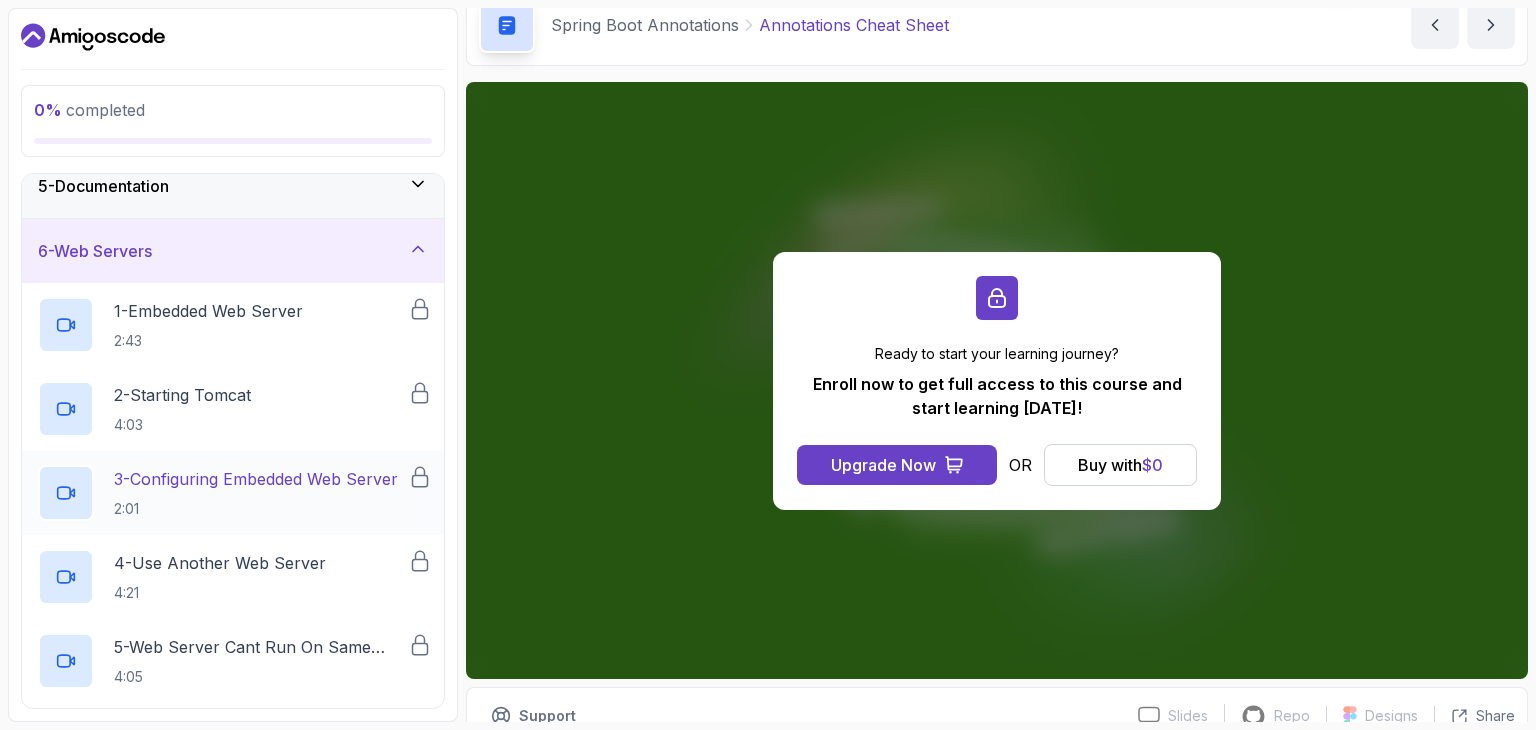 click on "2:01" at bounding box center (256, 509) 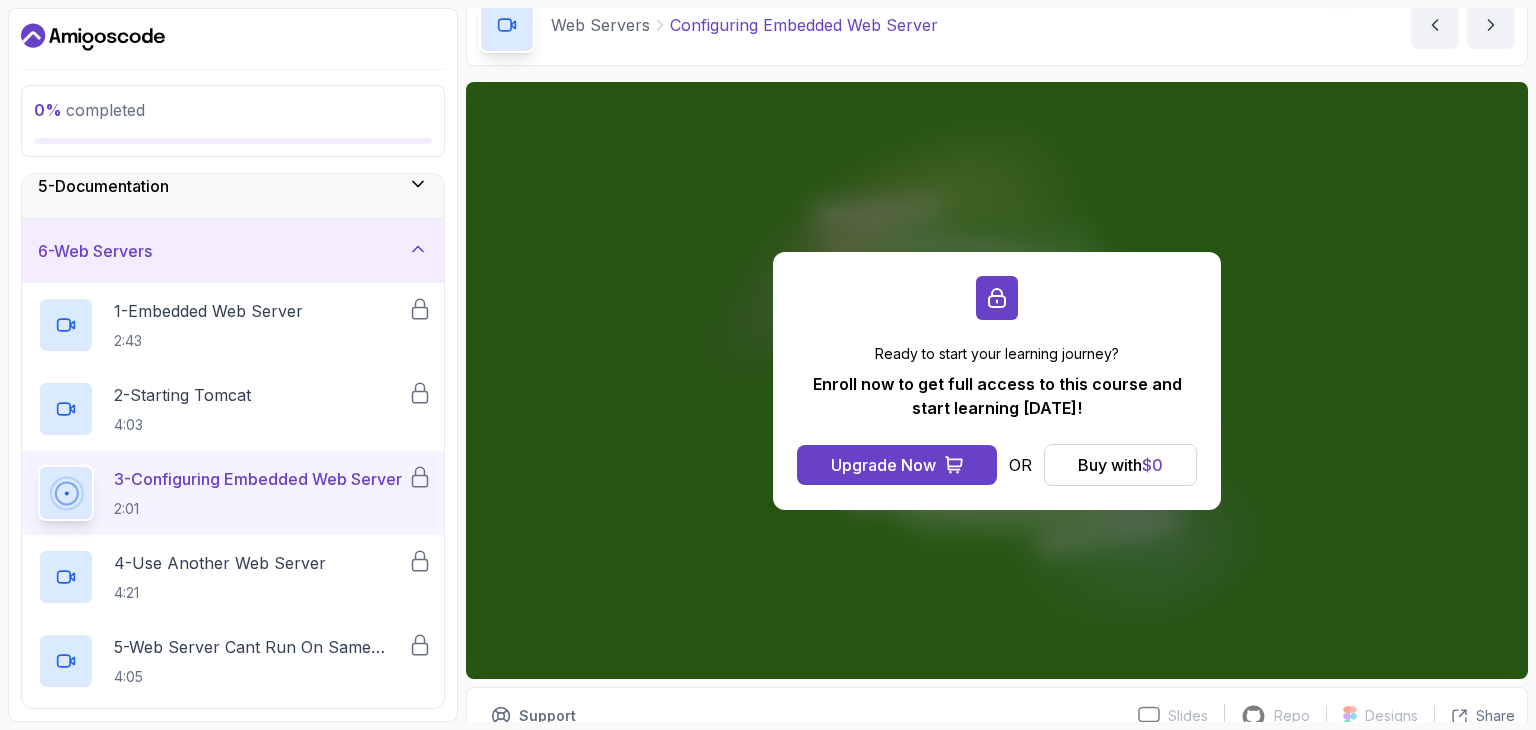 scroll, scrollTop: 100, scrollLeft: 0, axis: vertical 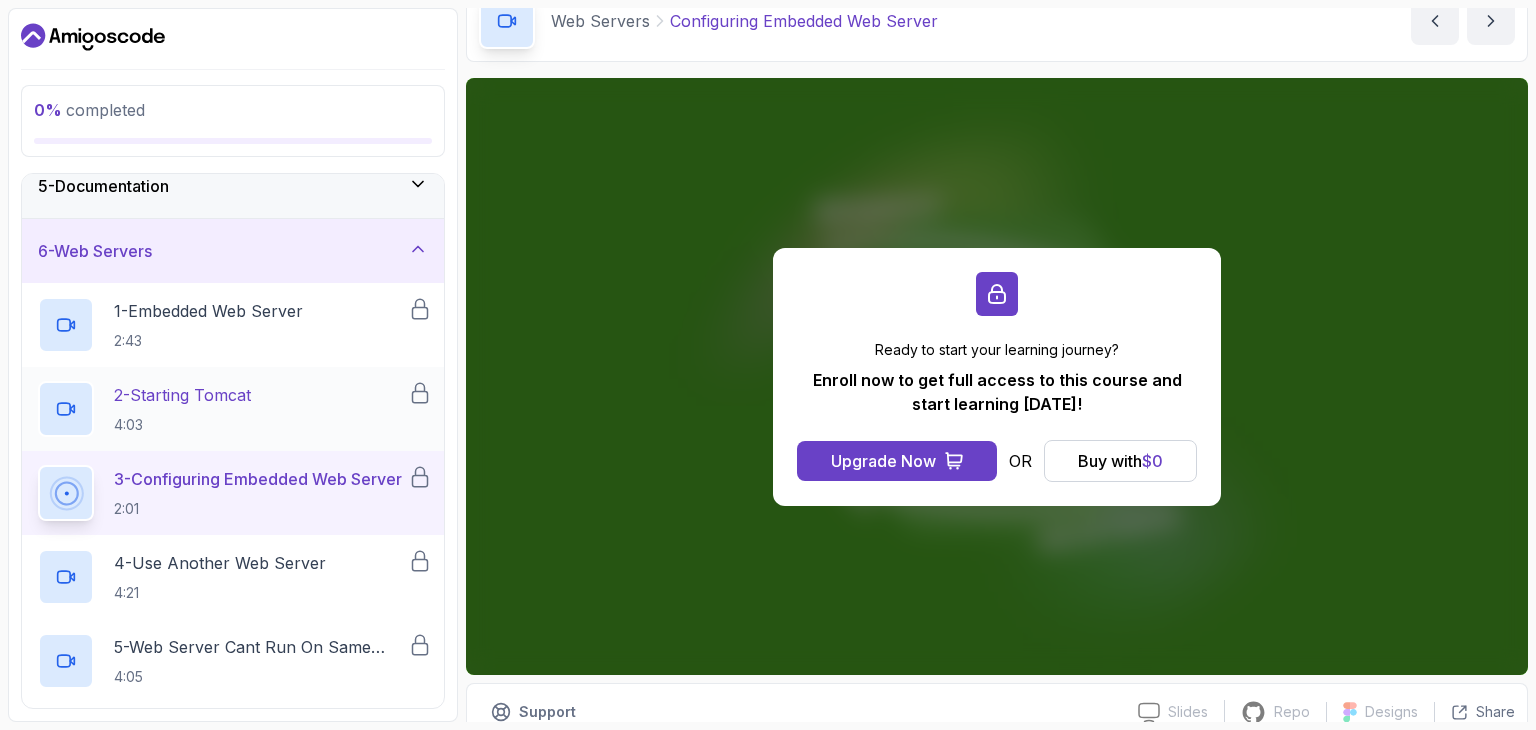click on "2  -  Starting Tomcat 4:03" at bounding box center (223, 409) 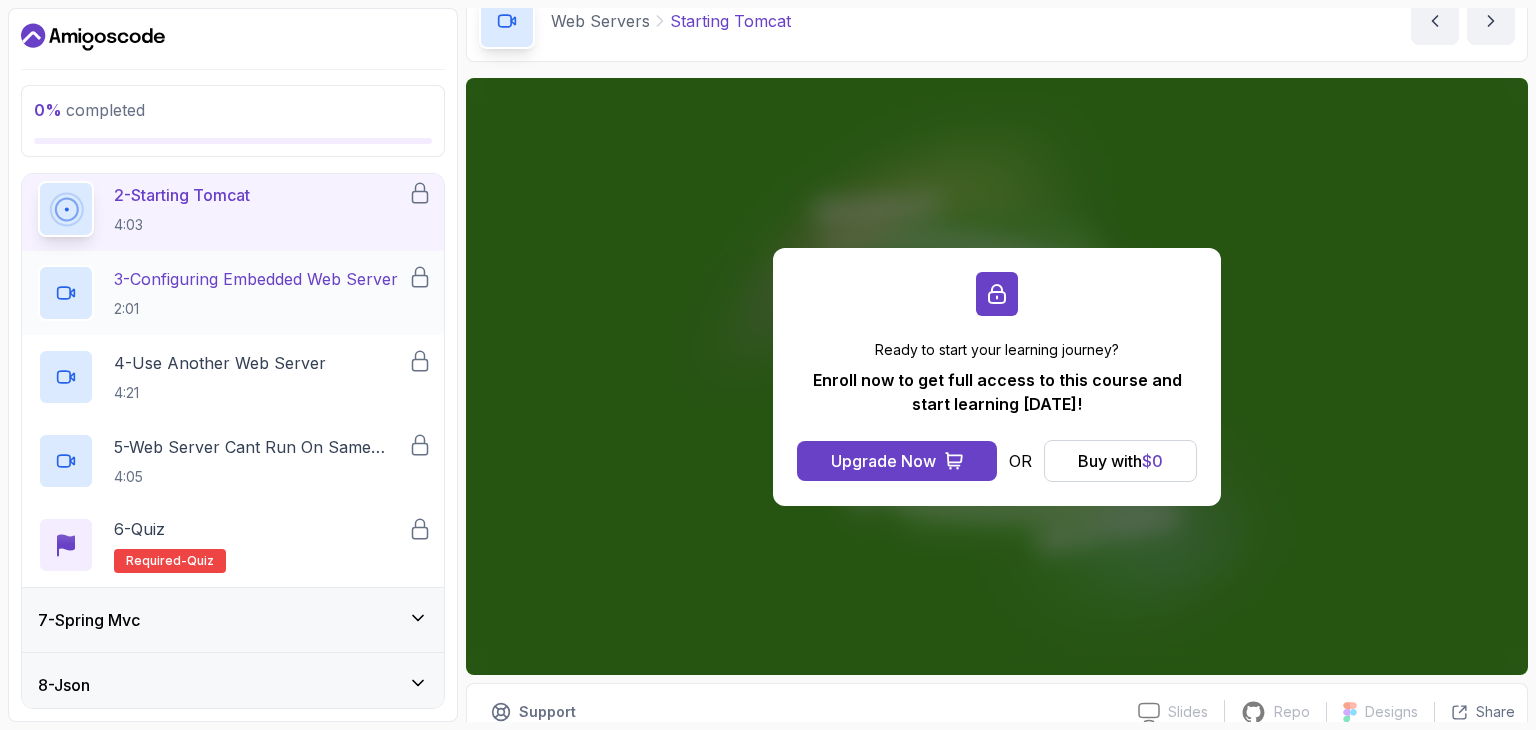 scroll, scrollTop: 480, scrollLeft: 0, axis: vertical 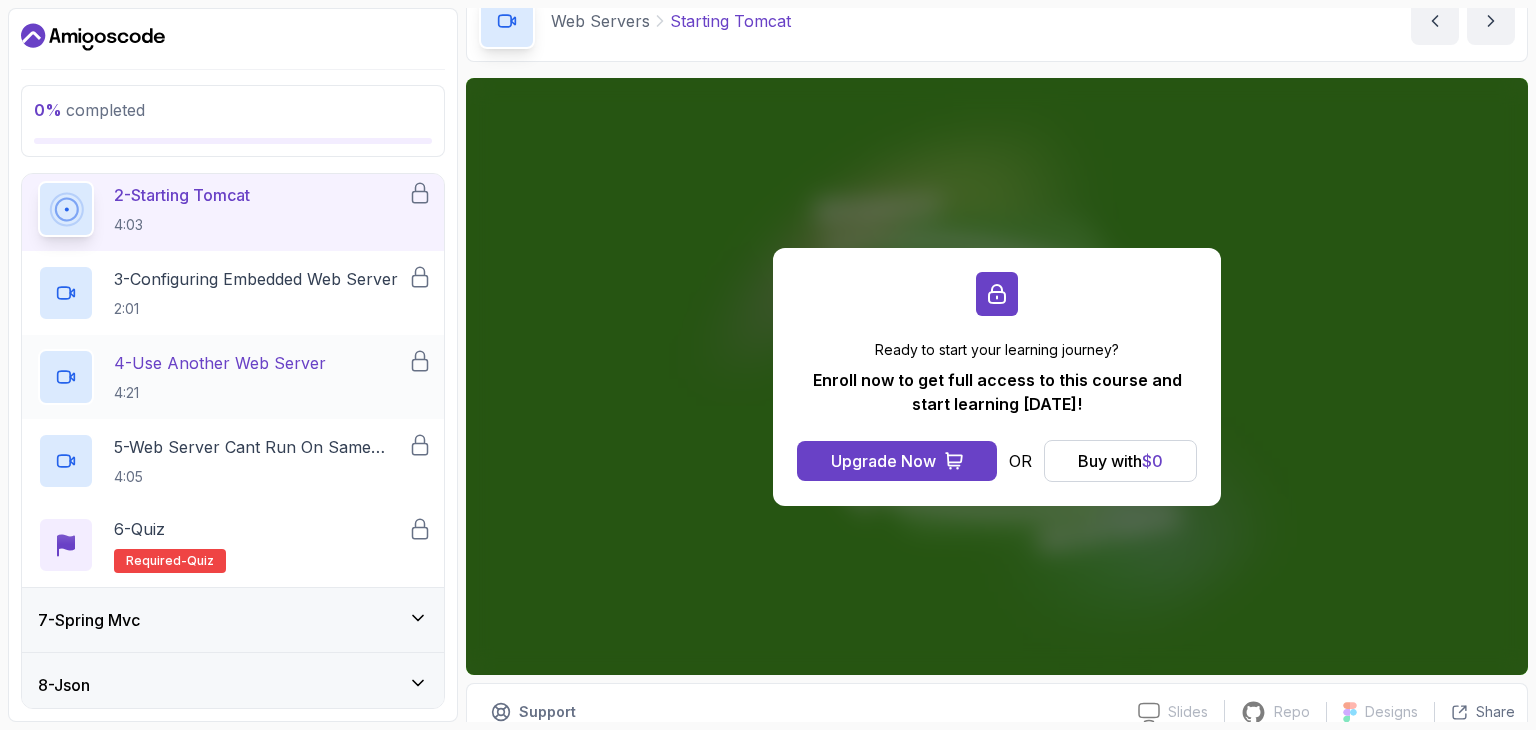 click on "4  -  Use Another Web Server" at bounding box center (220, 363) 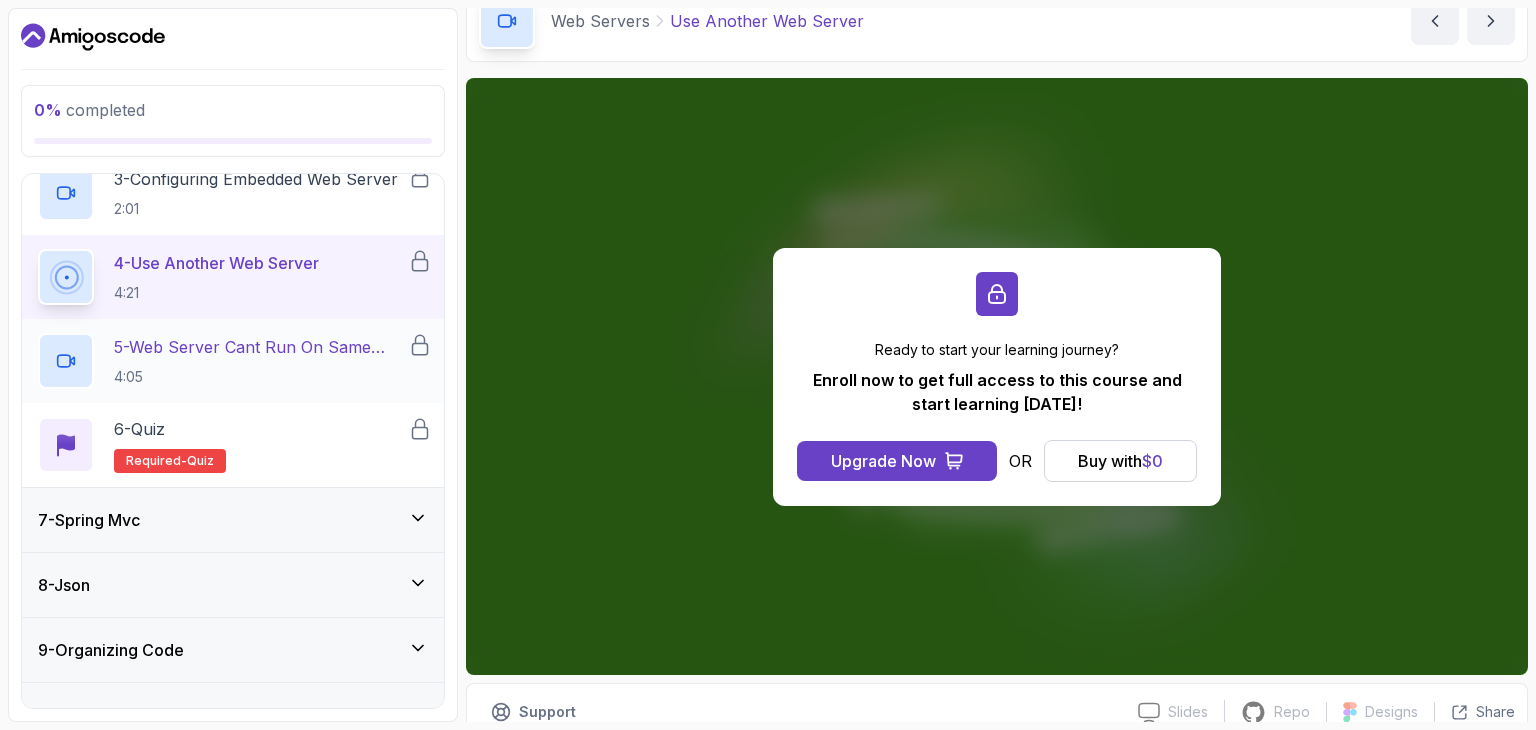 scroll, scrollTop: 616, scrollLeft: 0, axis: vertical 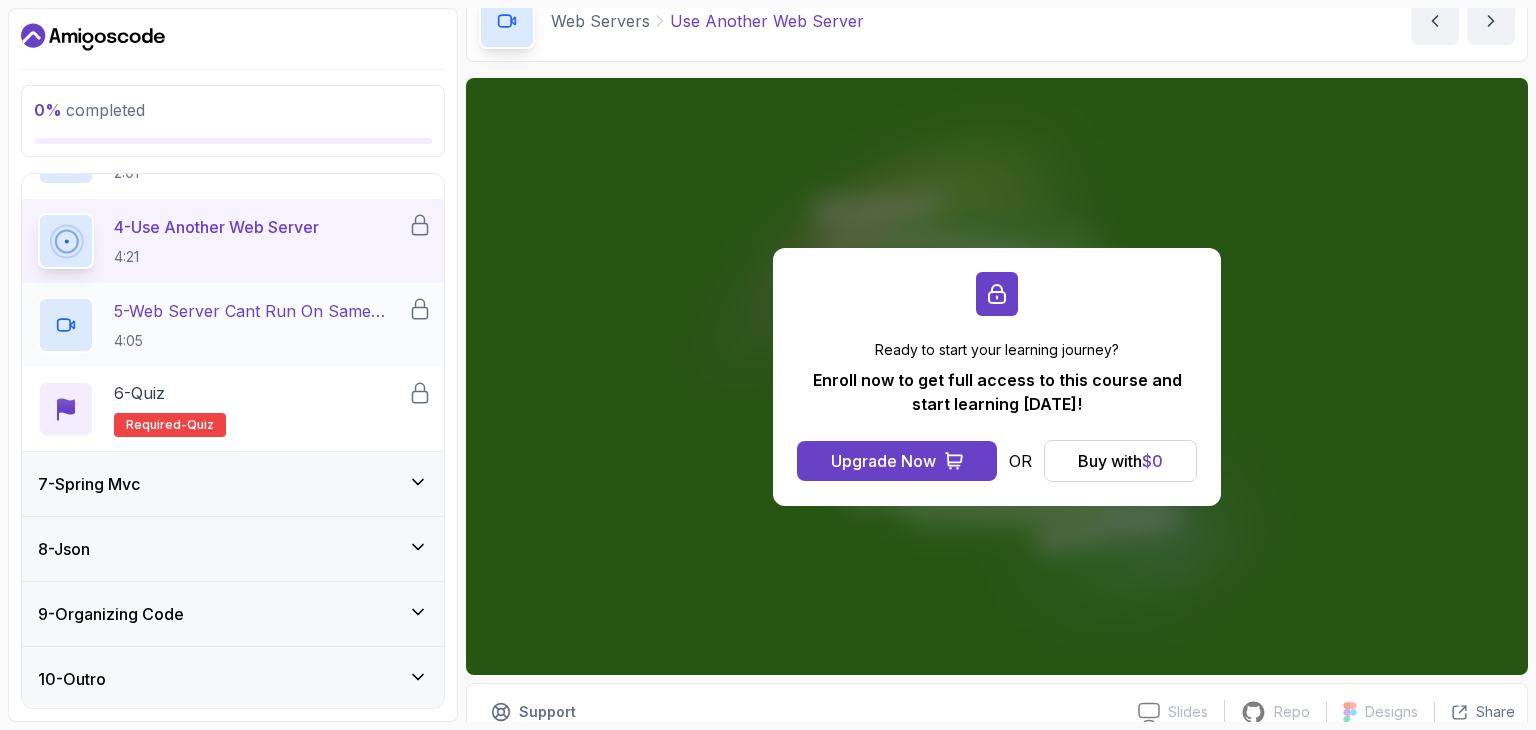 click on "4:05" at bounding box center [261, 341] 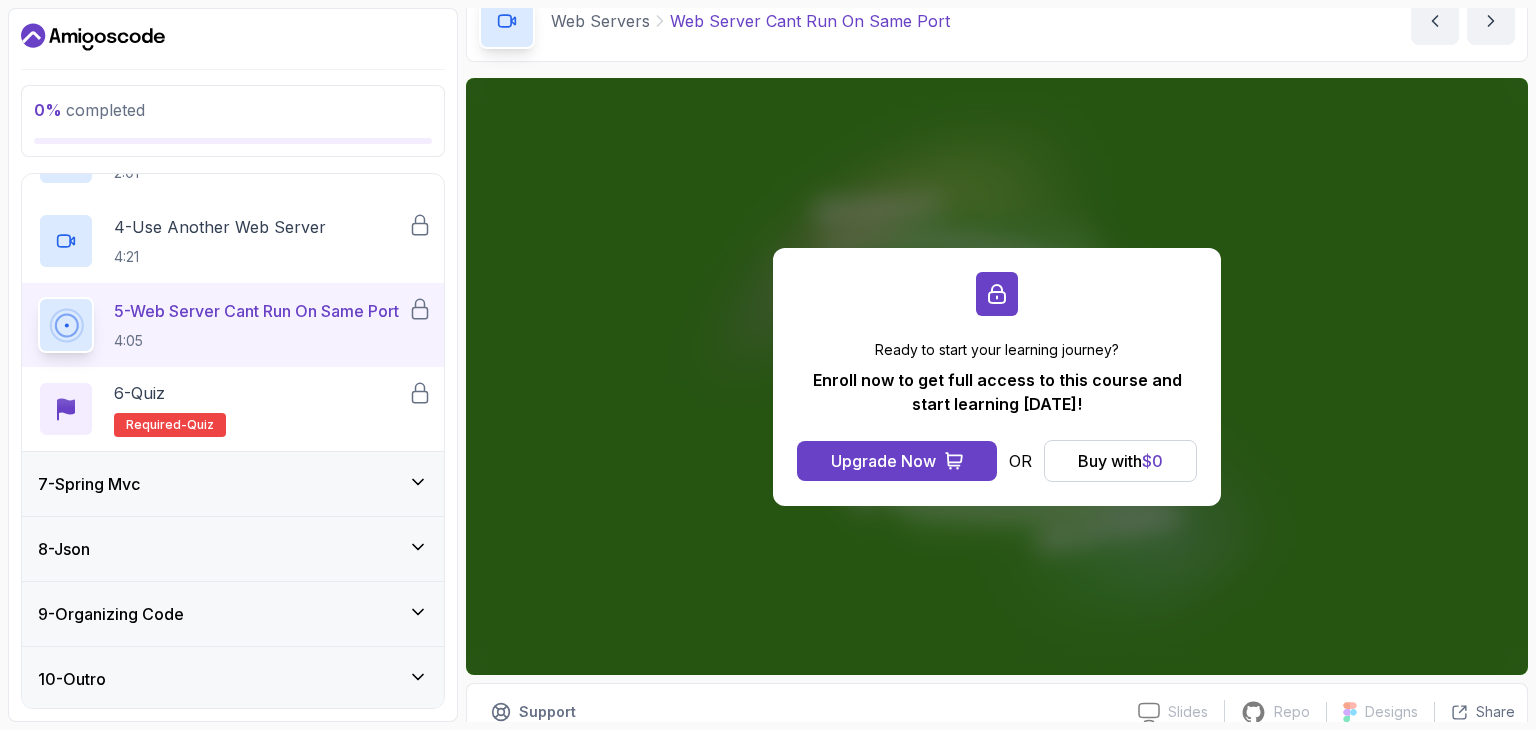 click on "7  -  Spring Mvc" at bounding box center [233, 484] 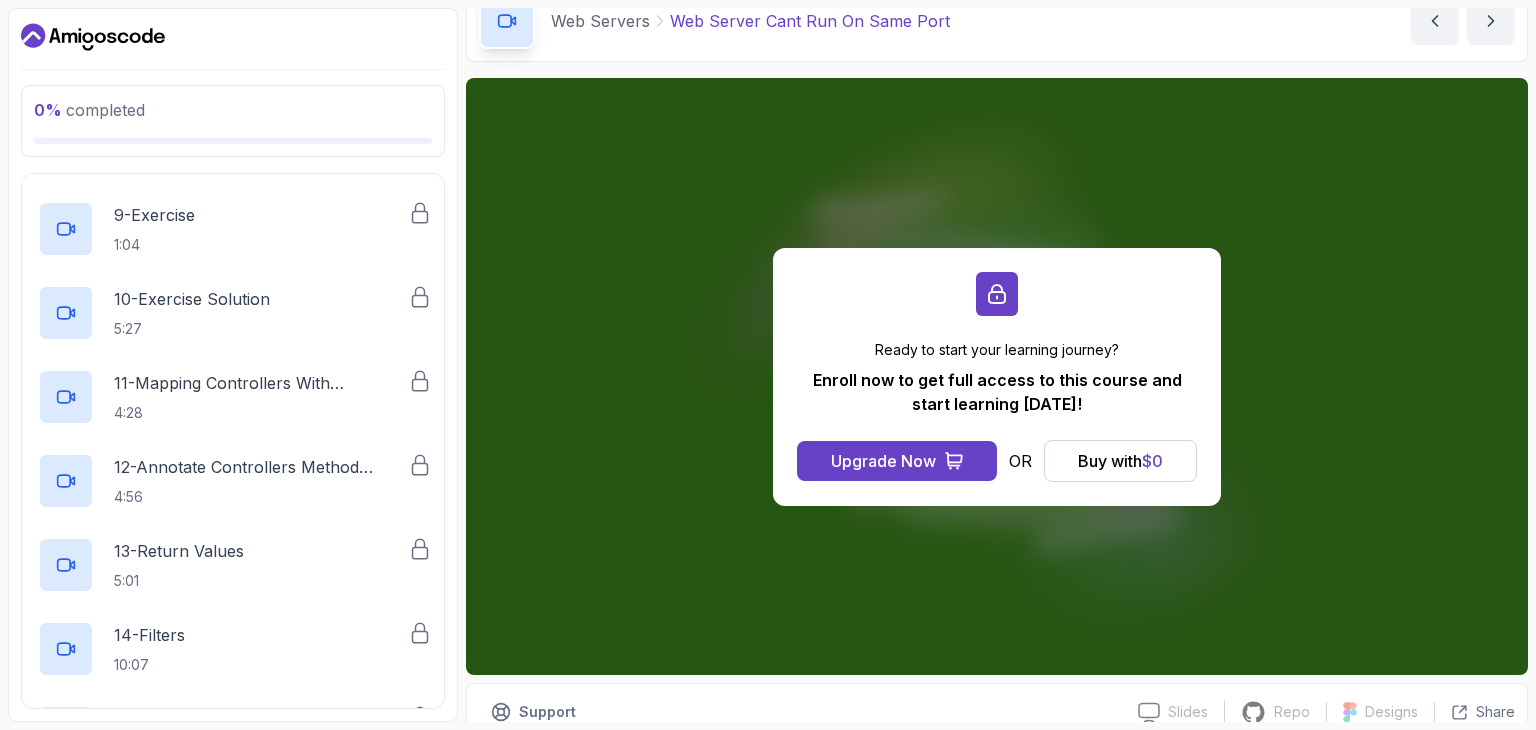 scroll, scrollTop: 1313, scrollLeft: 0, axis: vertical 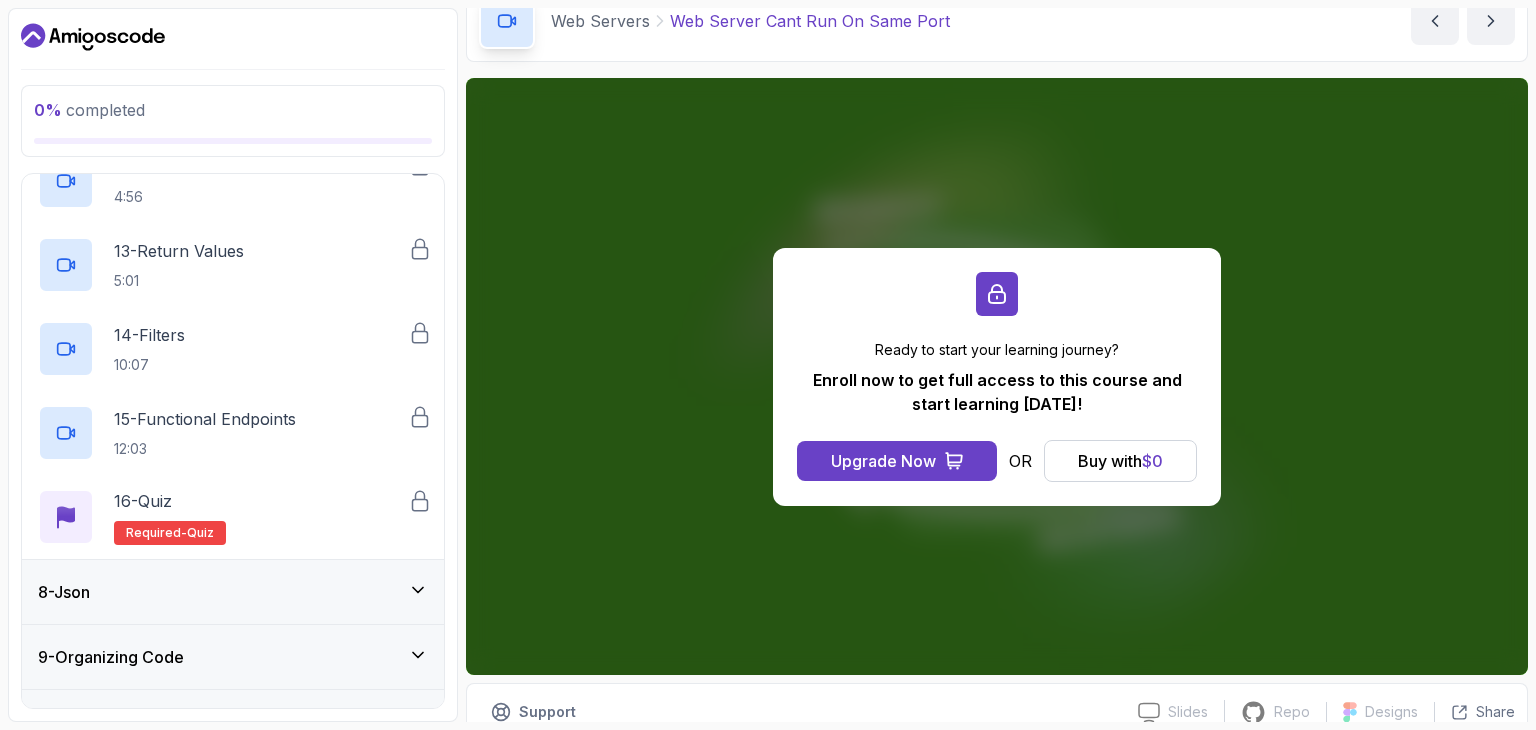 click on "9  -  Organizing Code" at bounding box center [233, 657] 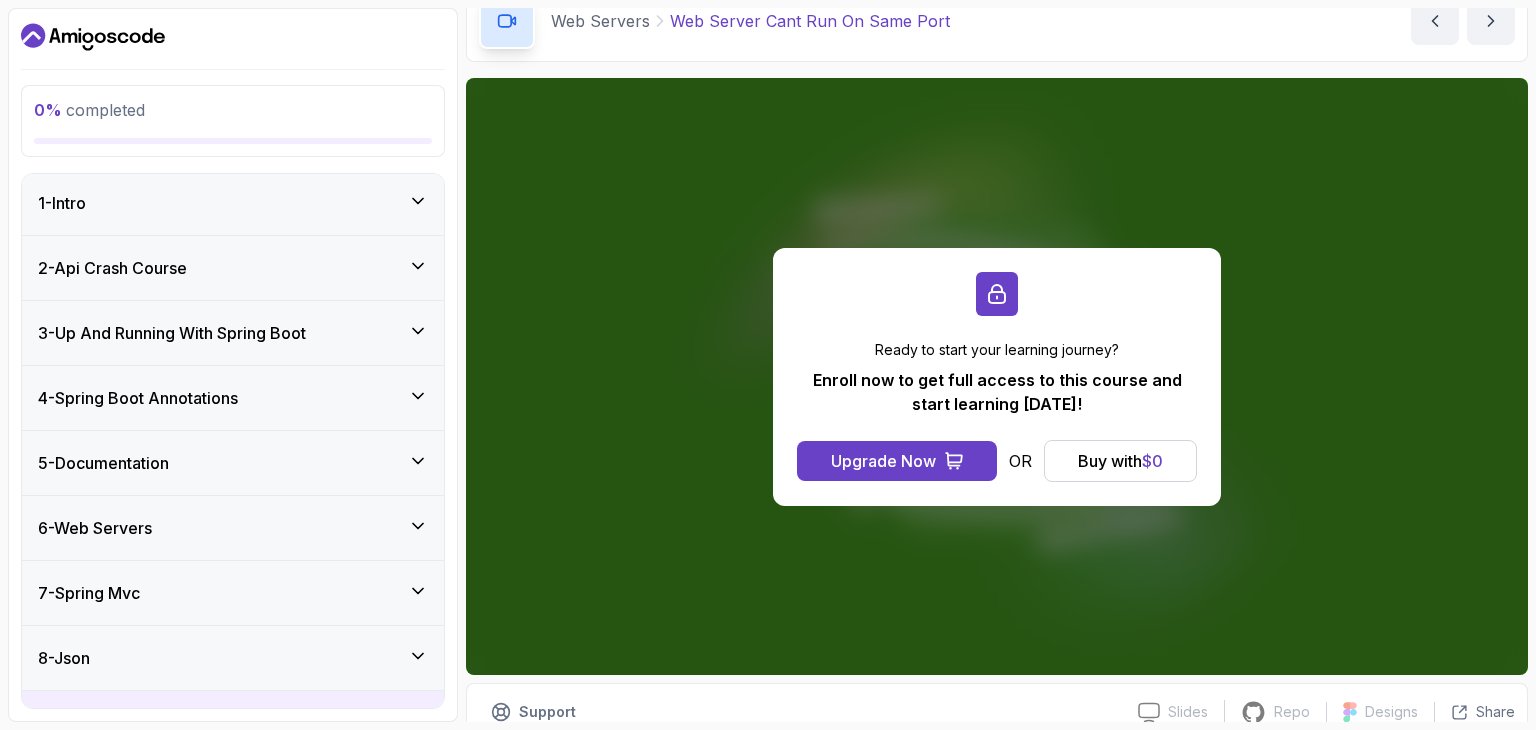 scroll, scrollTop: 0, scrollLeft: 0, axis: both 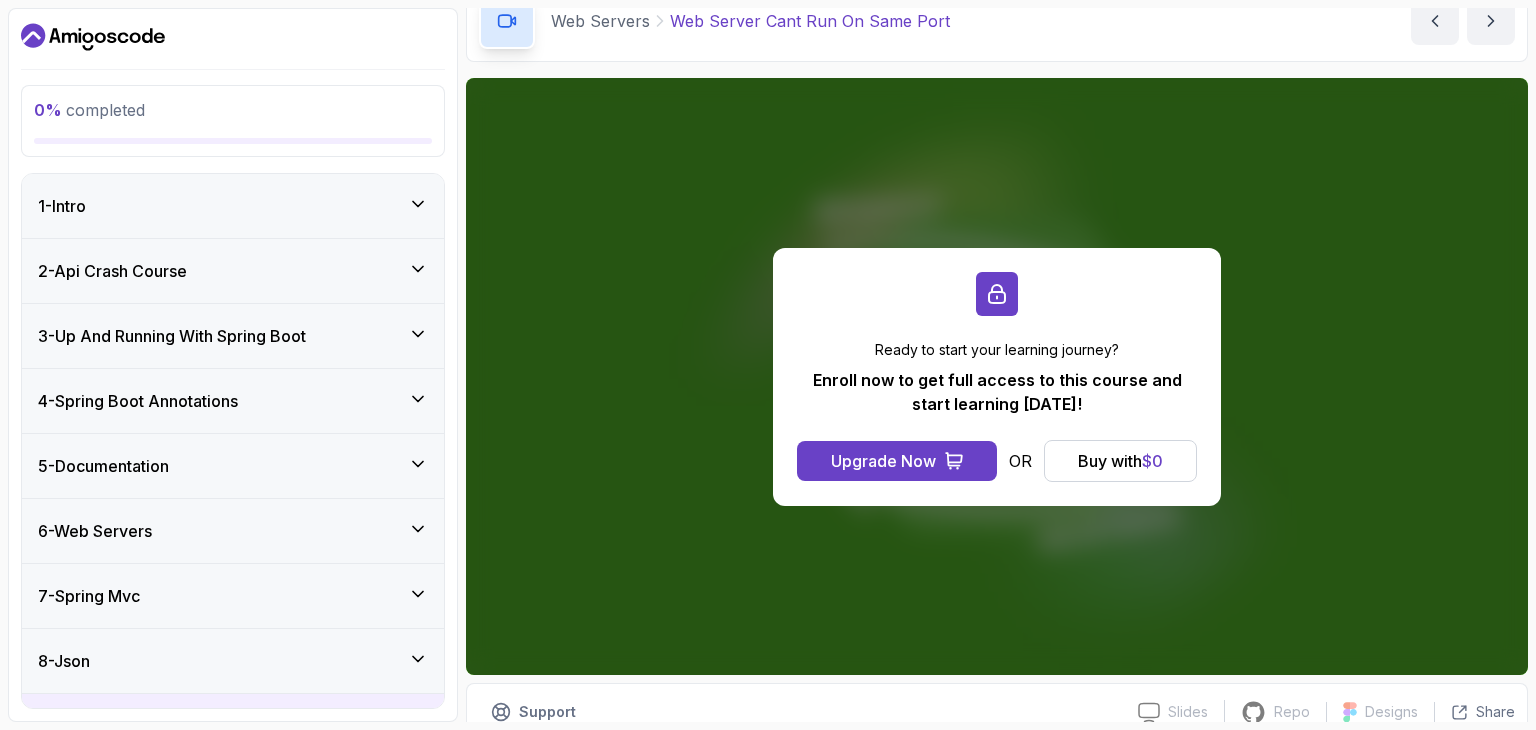 click 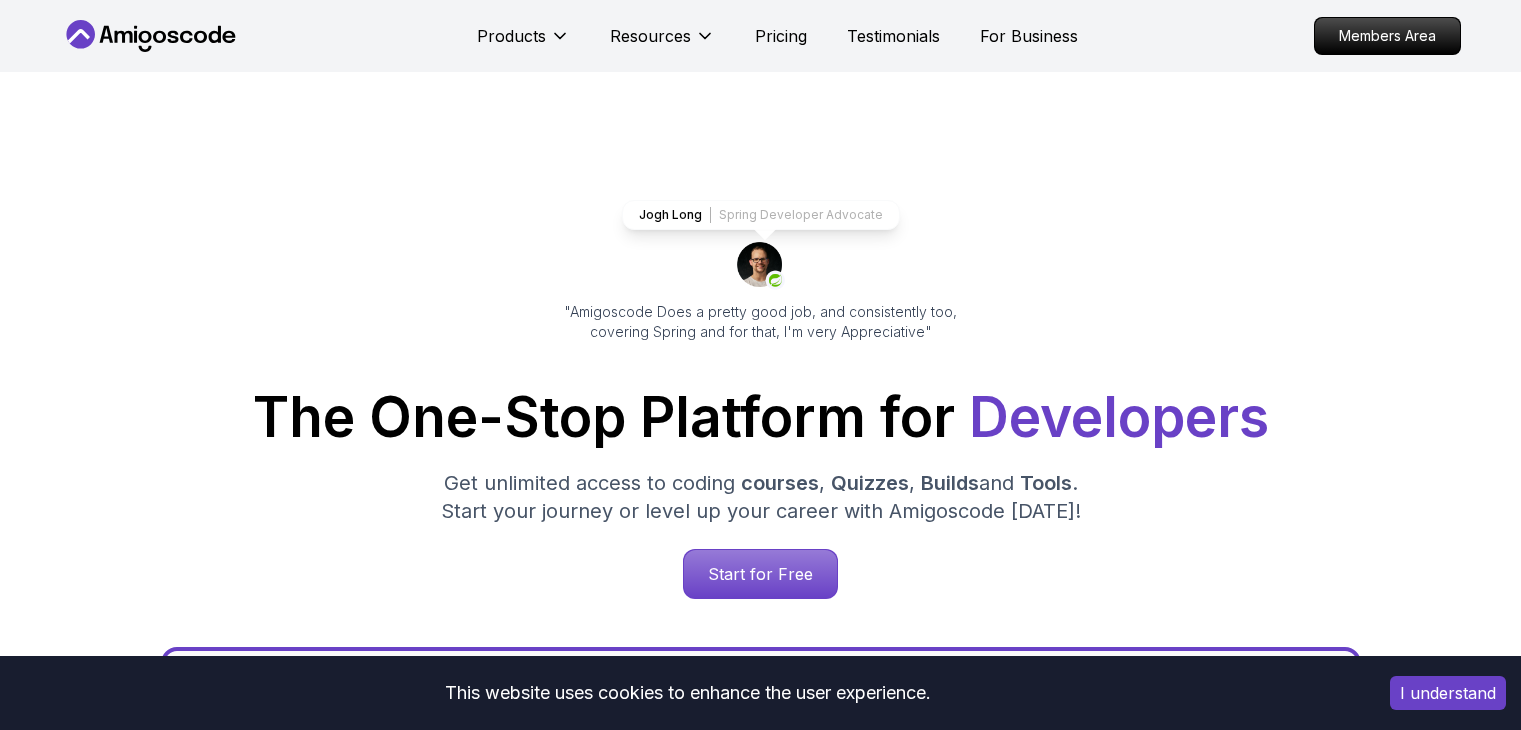 scroll, scrollTop: 205, scrollLeft: 0, axis: vertical 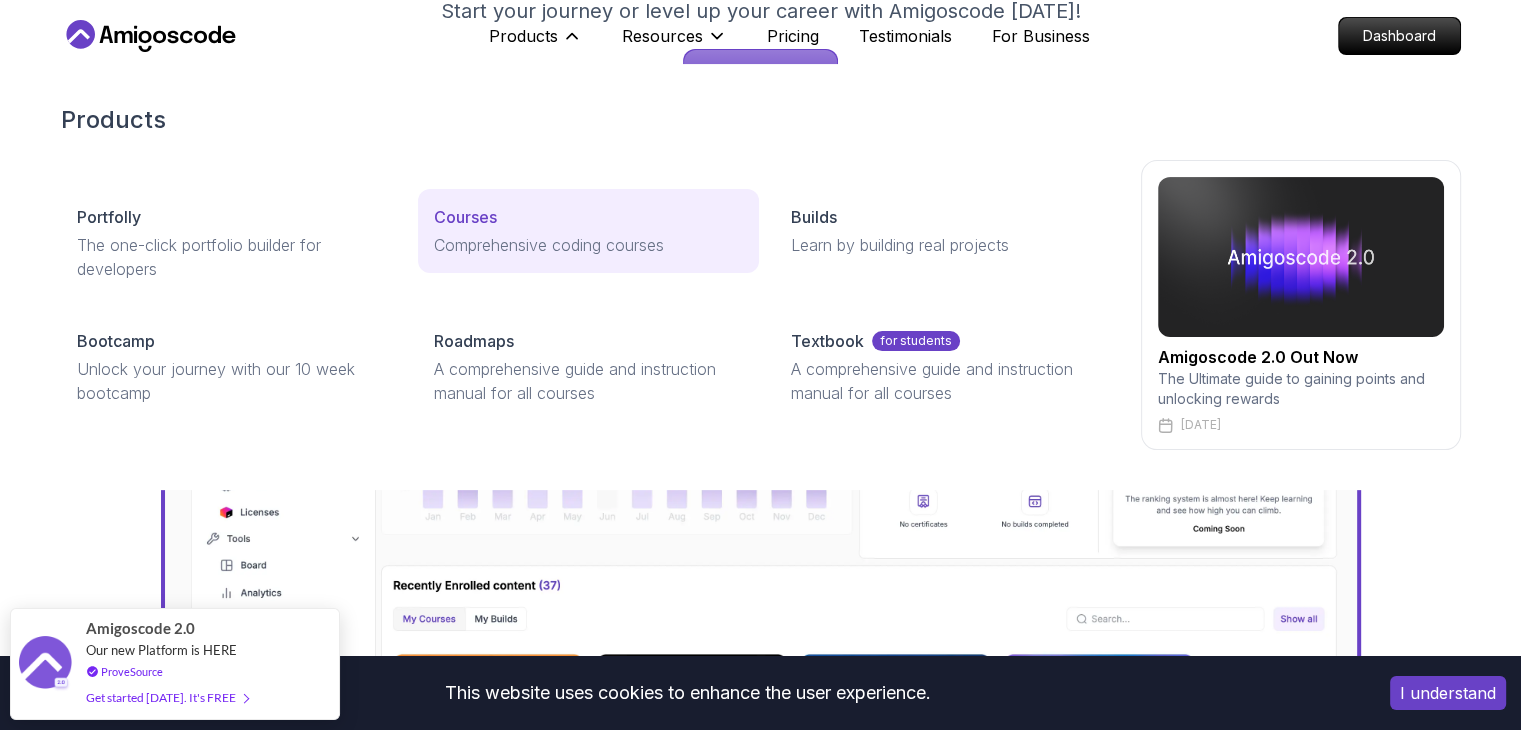 click on "Courses" at bounding box center (465, 217) 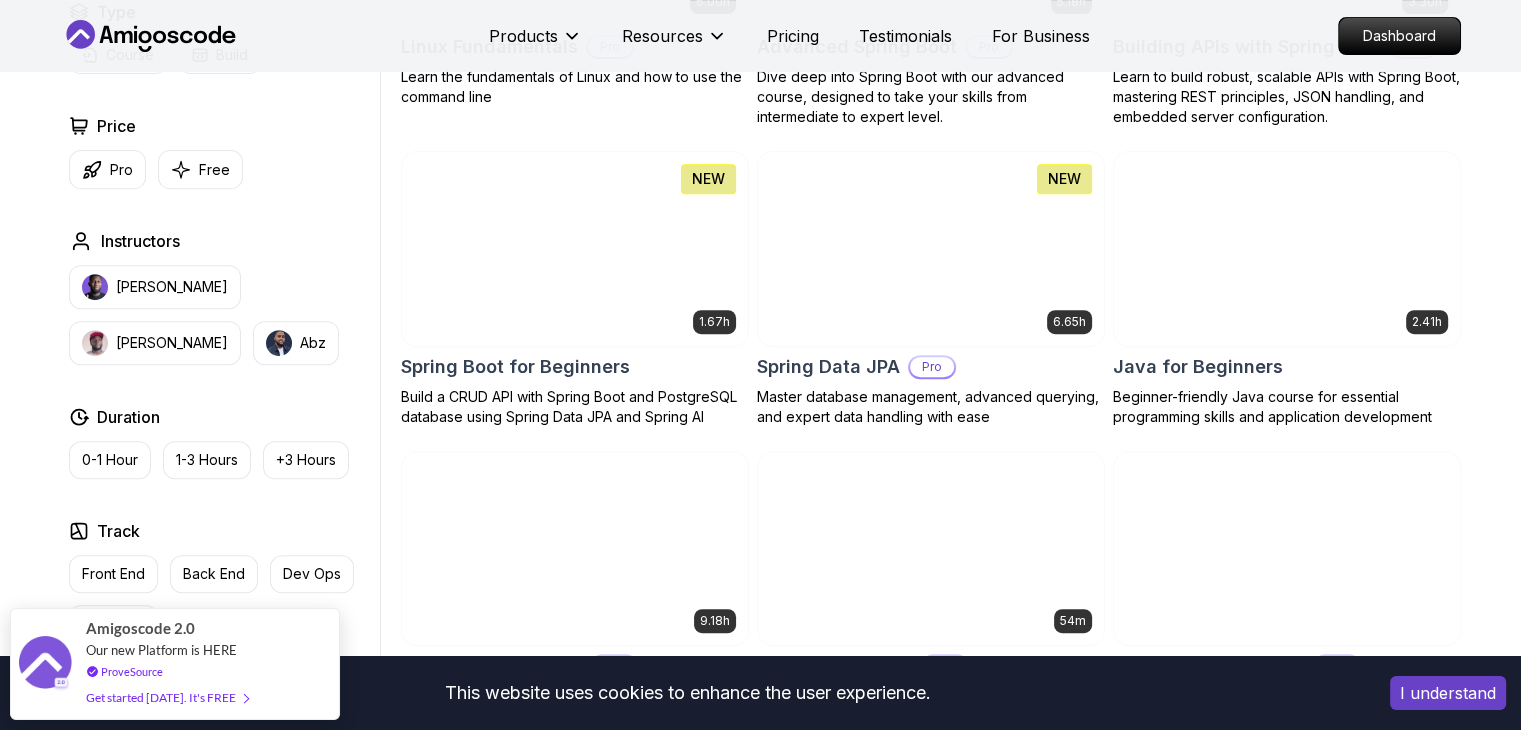 scroll, scrollTop: 800, scrollLeft: 0, axis: vertical 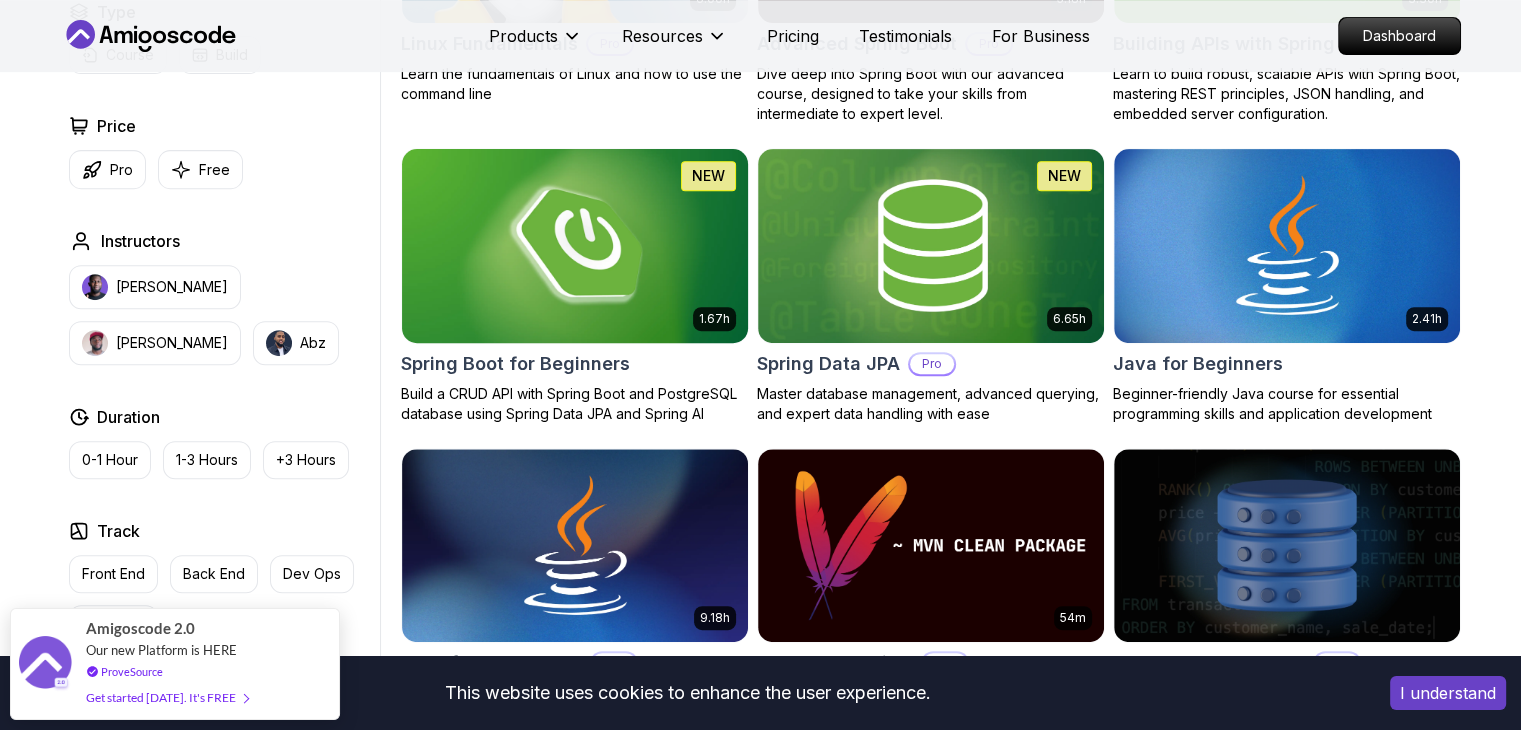 click at bounding box center [574, 245] 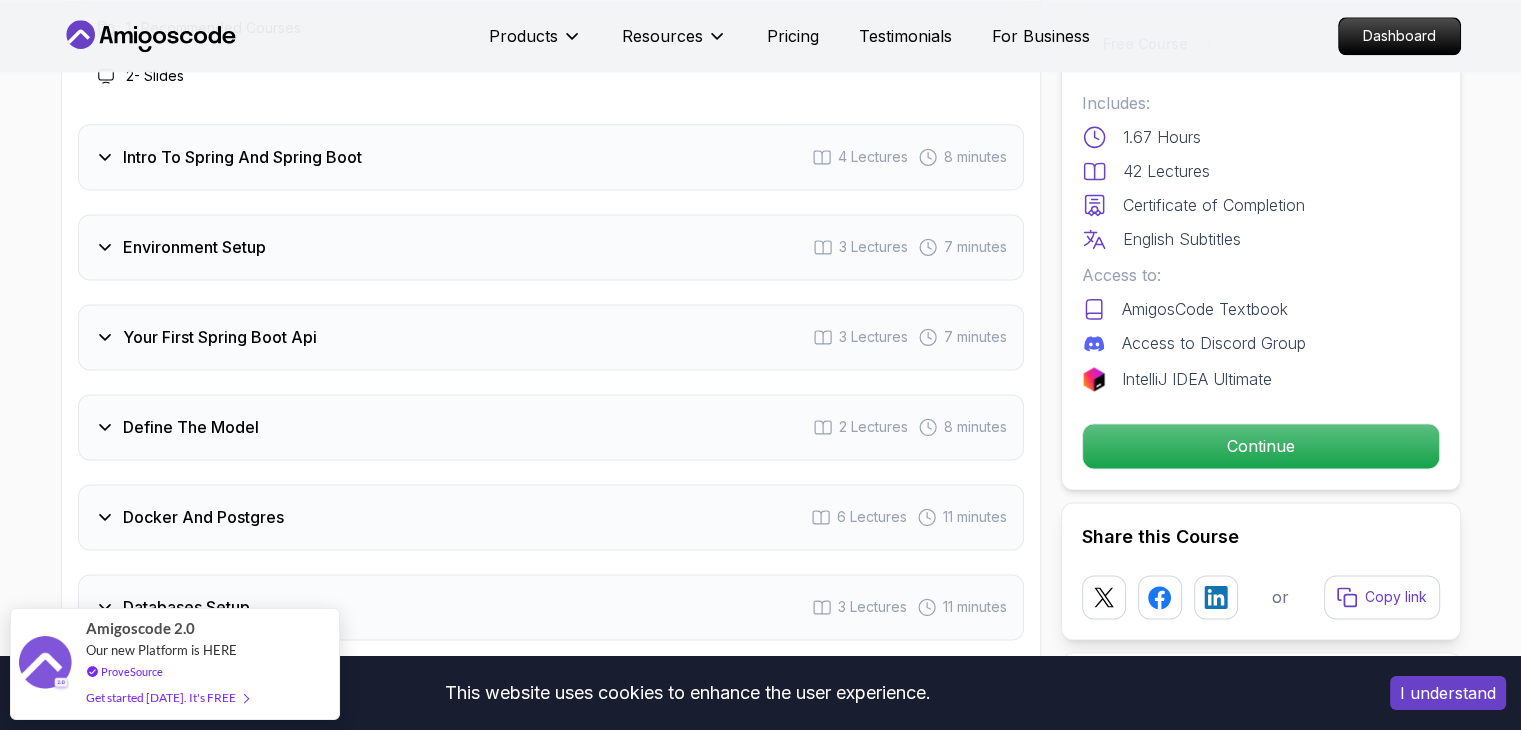 scroll, scrollTop: 2700, scrollLeft: 0, axis: vertical 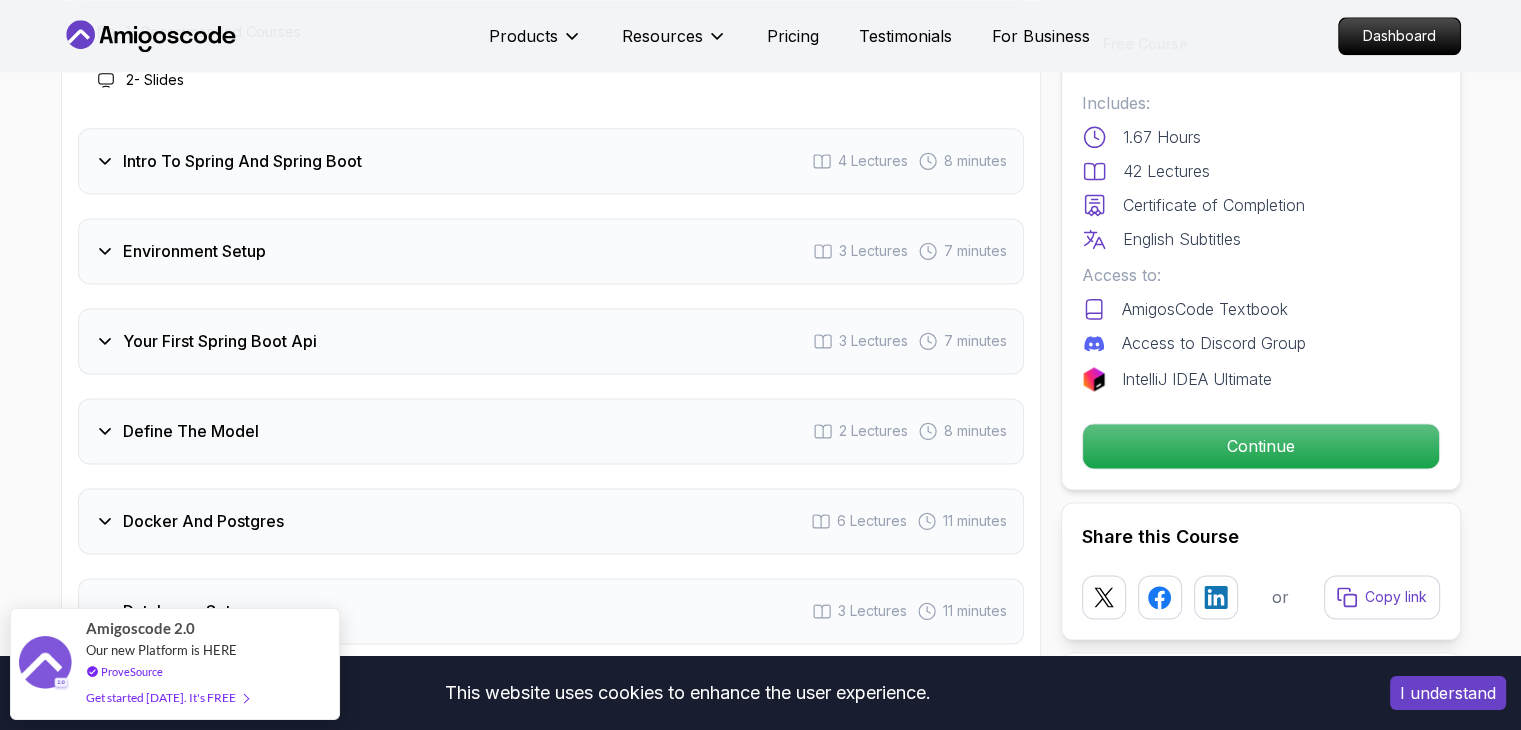 click on "Your First Spring Boot Api" at bounding box center (220, 341) 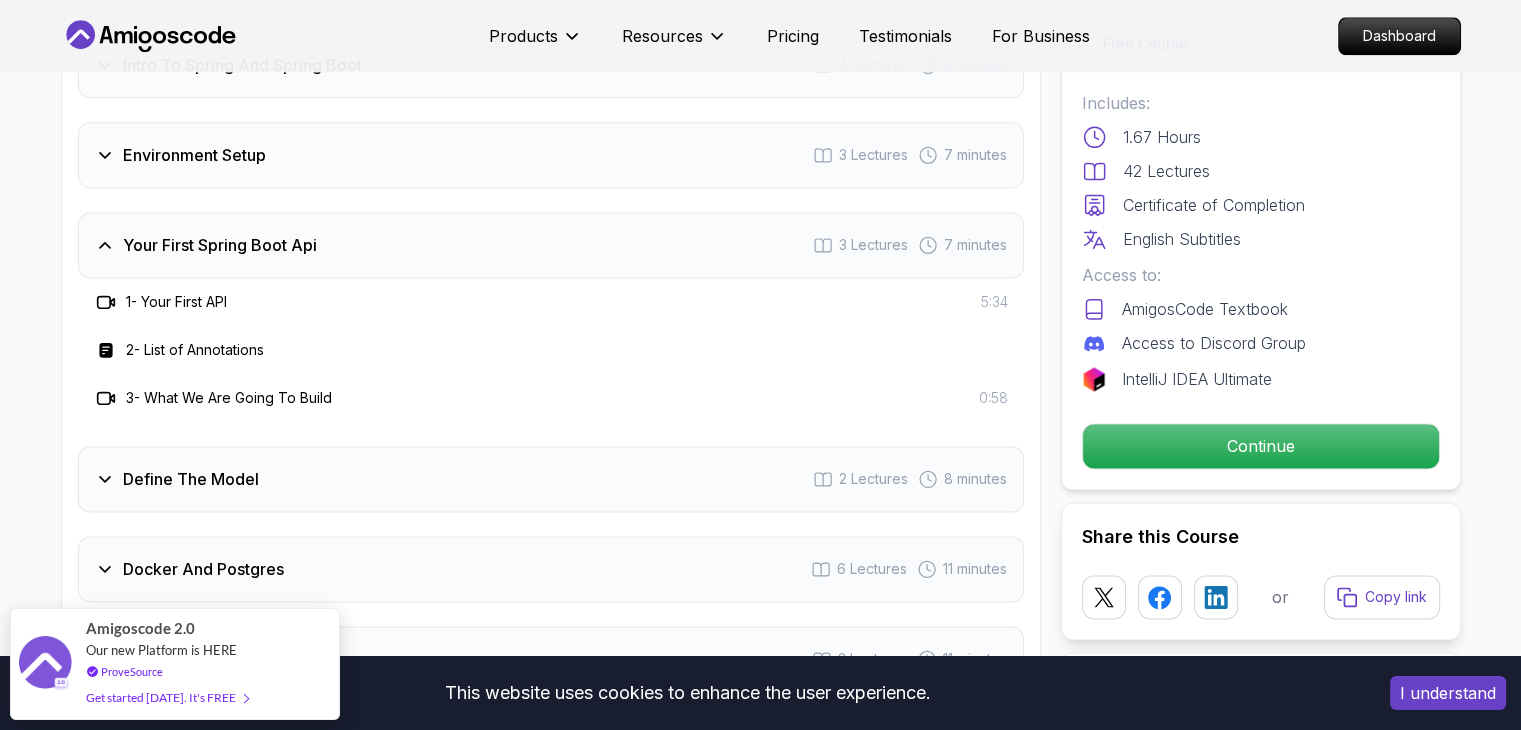 click on "Environment Setup 3   Lectures     7 minutes" at bounding box center (551, 155) 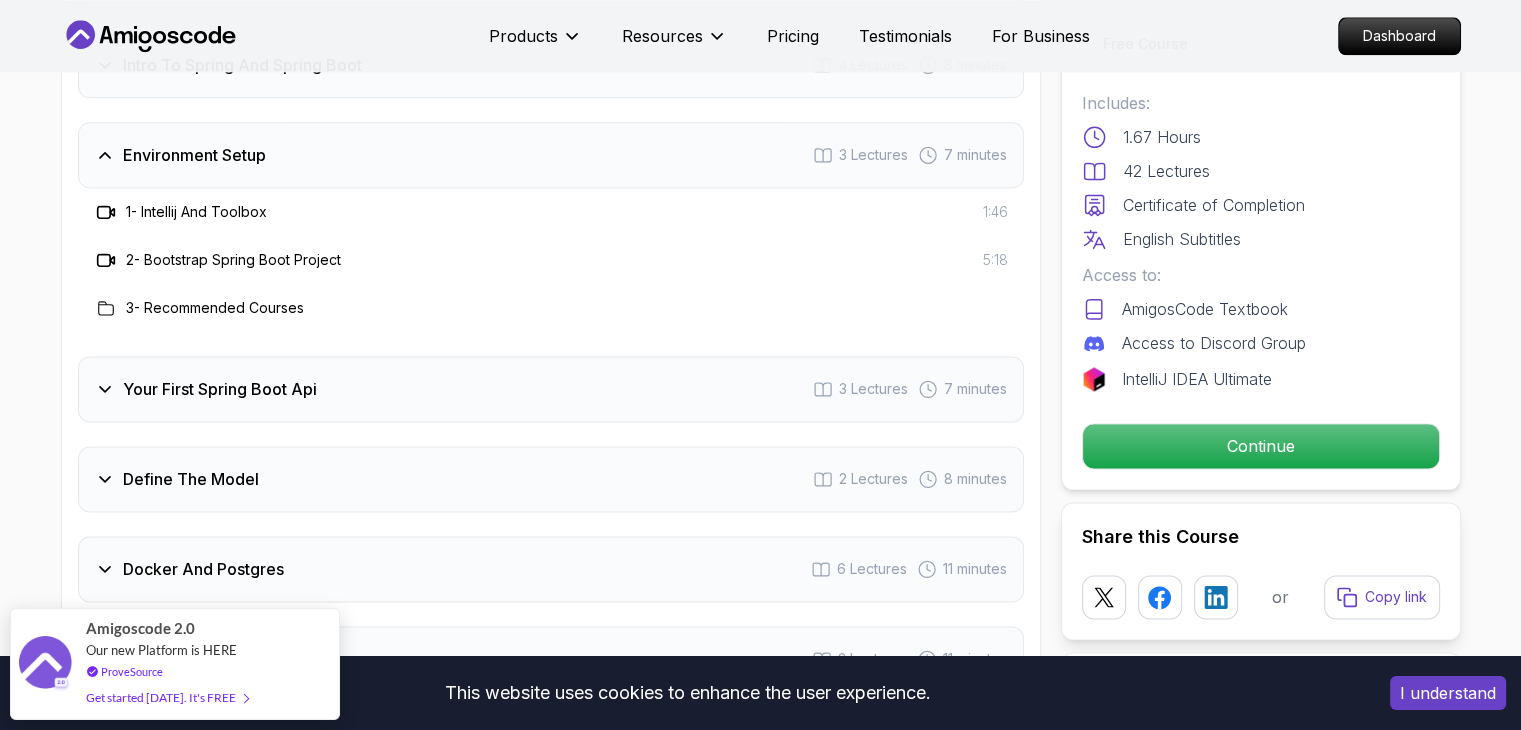 click on "1  -   Intellij And Toolbox" at bounding box center (196, 212) 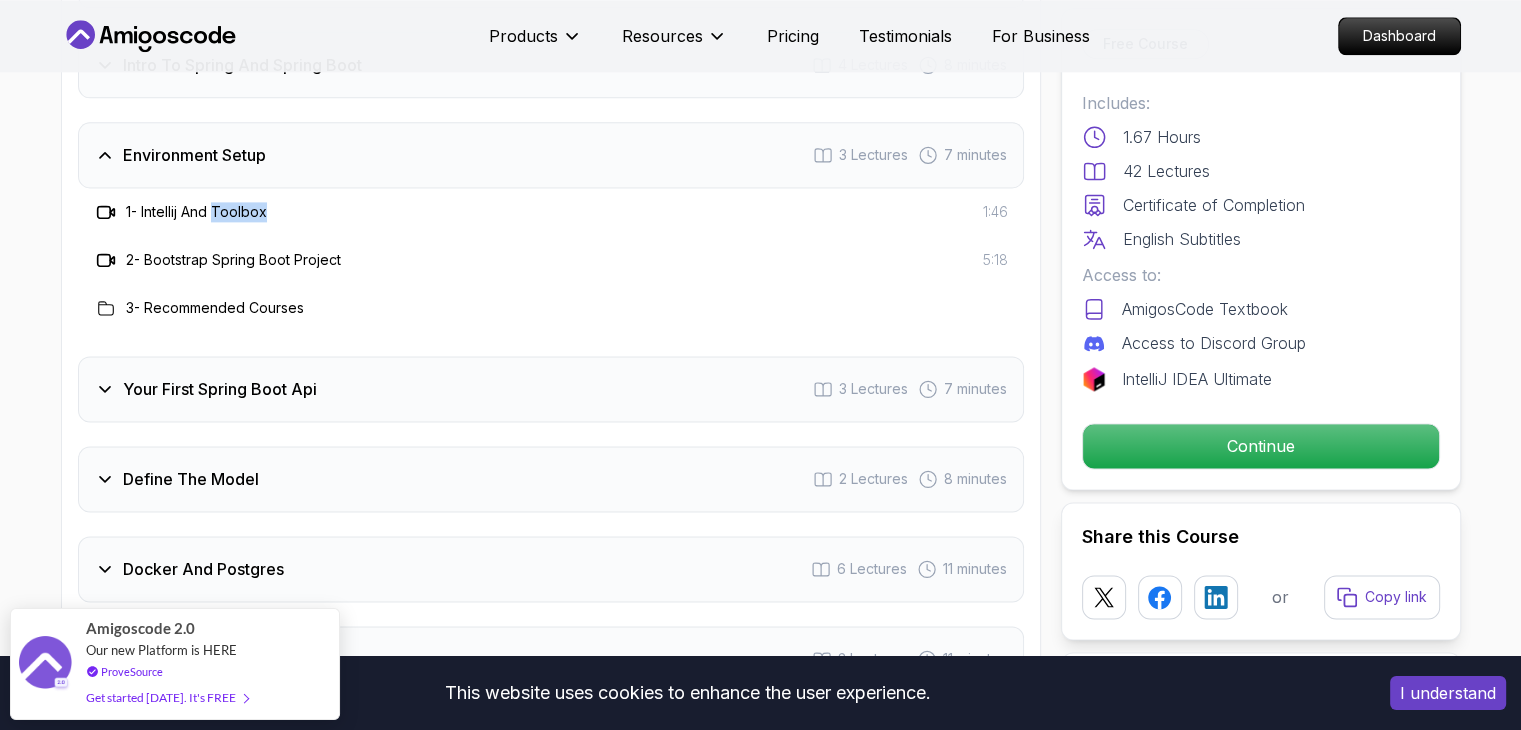 click on "1  -   Intellij And Toolbox" at bounding box center (196, 212) 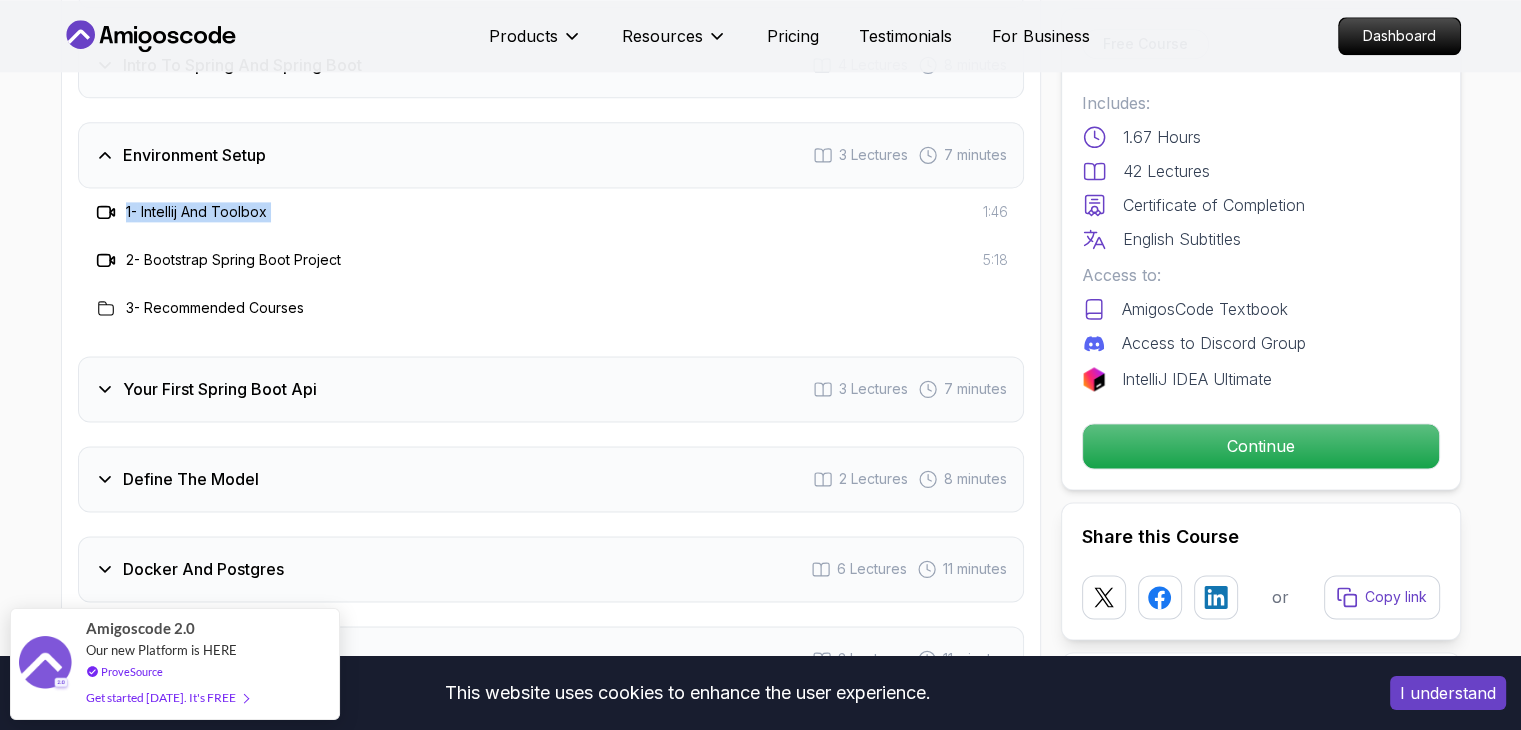 click on "1  -   Intellij And Toolbox" at bounding box center [196, 212] 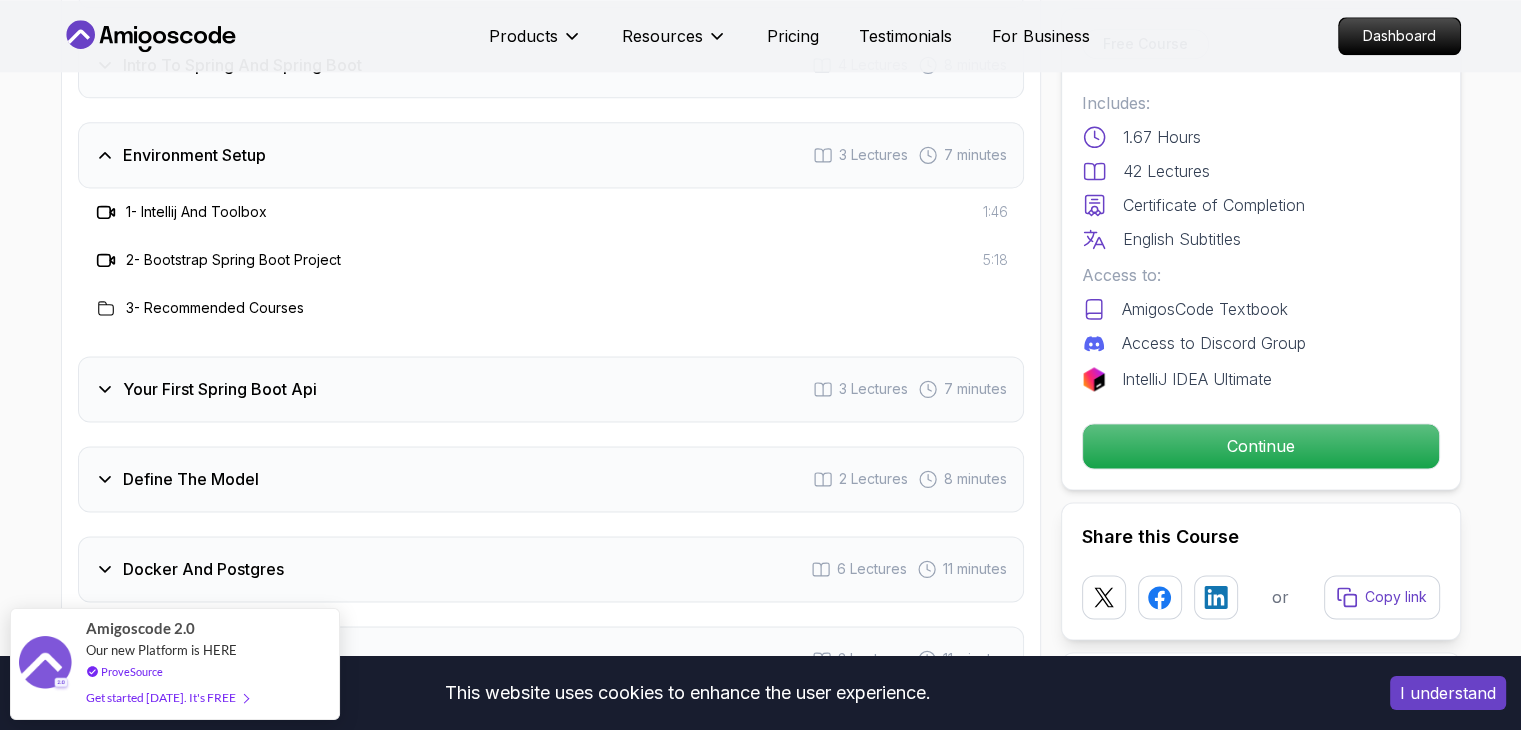 click on "2  -   Bootstrap Spring Boot Project" at bounding box center (233, 260) 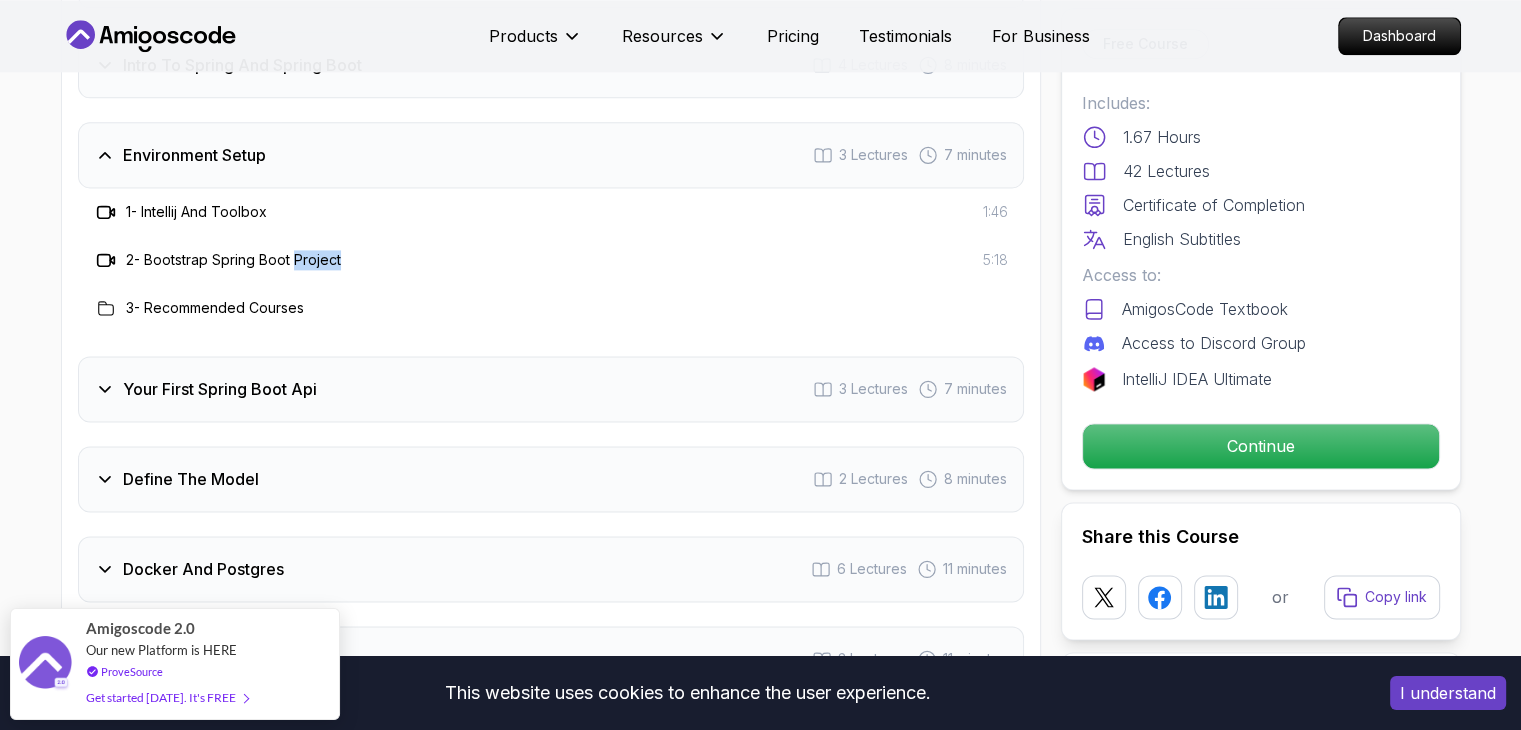 click on "2  -   Bootstrap Spring Boot Project" at bounding box center [233, 260] 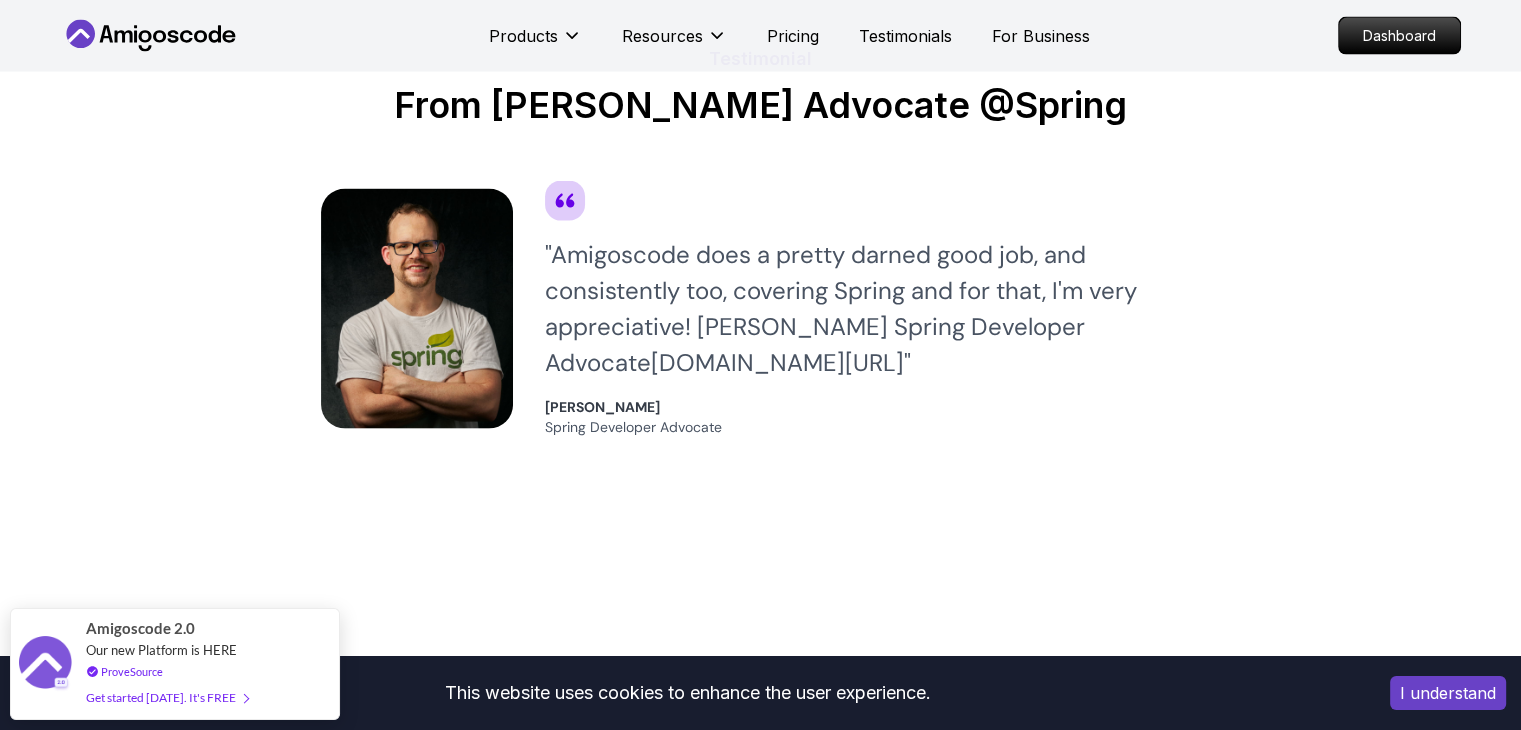 scroll, scrollTop: 4100, scrollLeft: 0, axis: vertical 